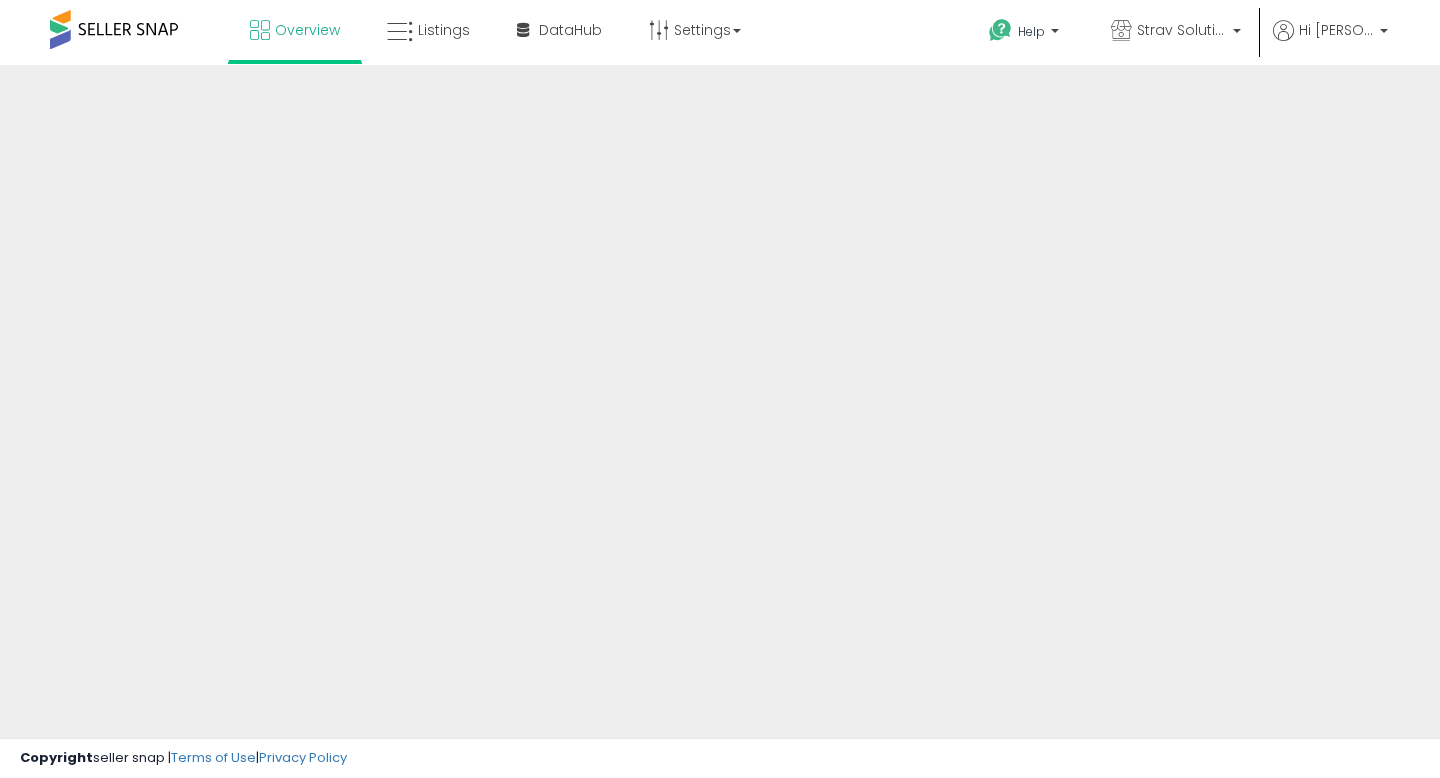 scroll, scrollTop: 0, scrollLeft: 0, axis: both 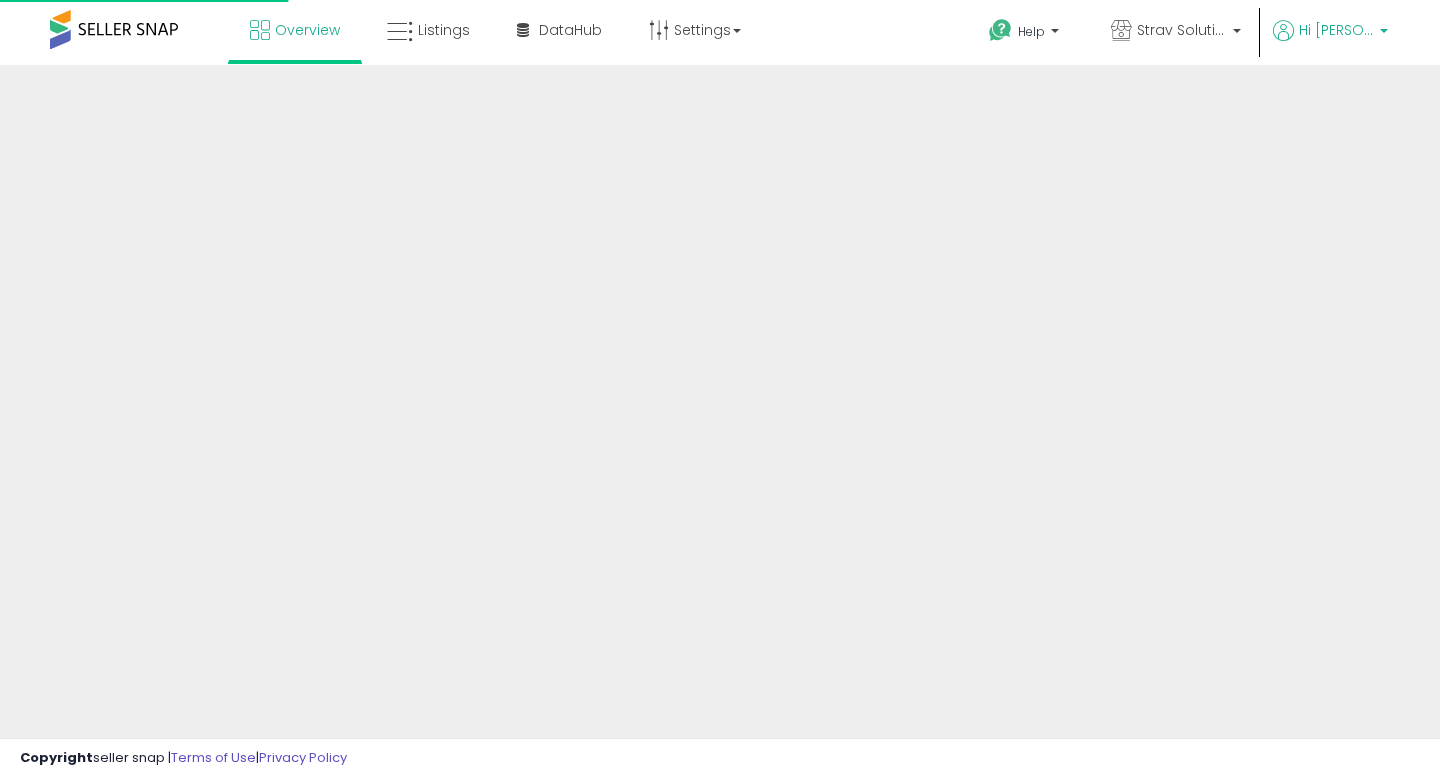 click on "Hi [PERSON_NAME]" at bounding box center (1336, 30) 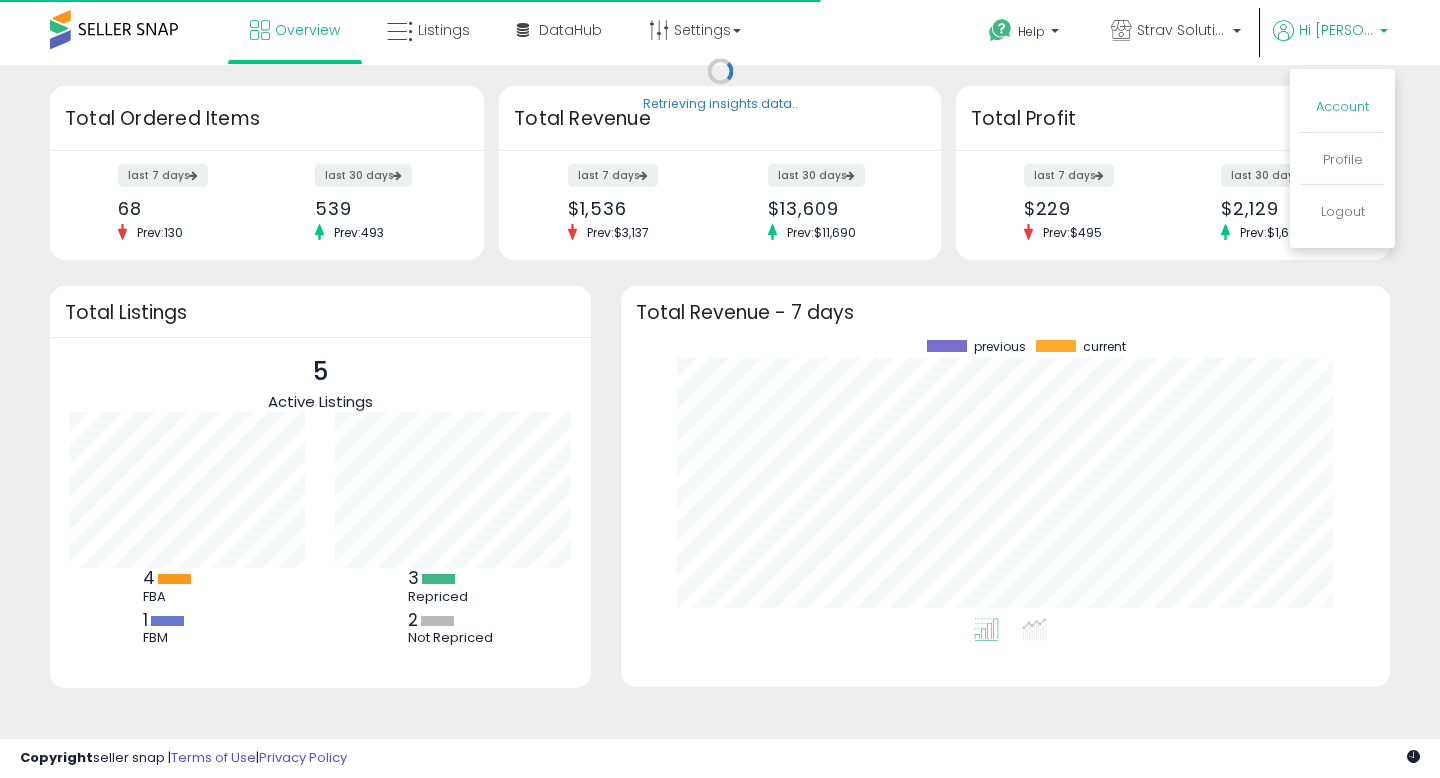 scroll, scrollTop: 999800, scrollLeft: 999734, axis: both 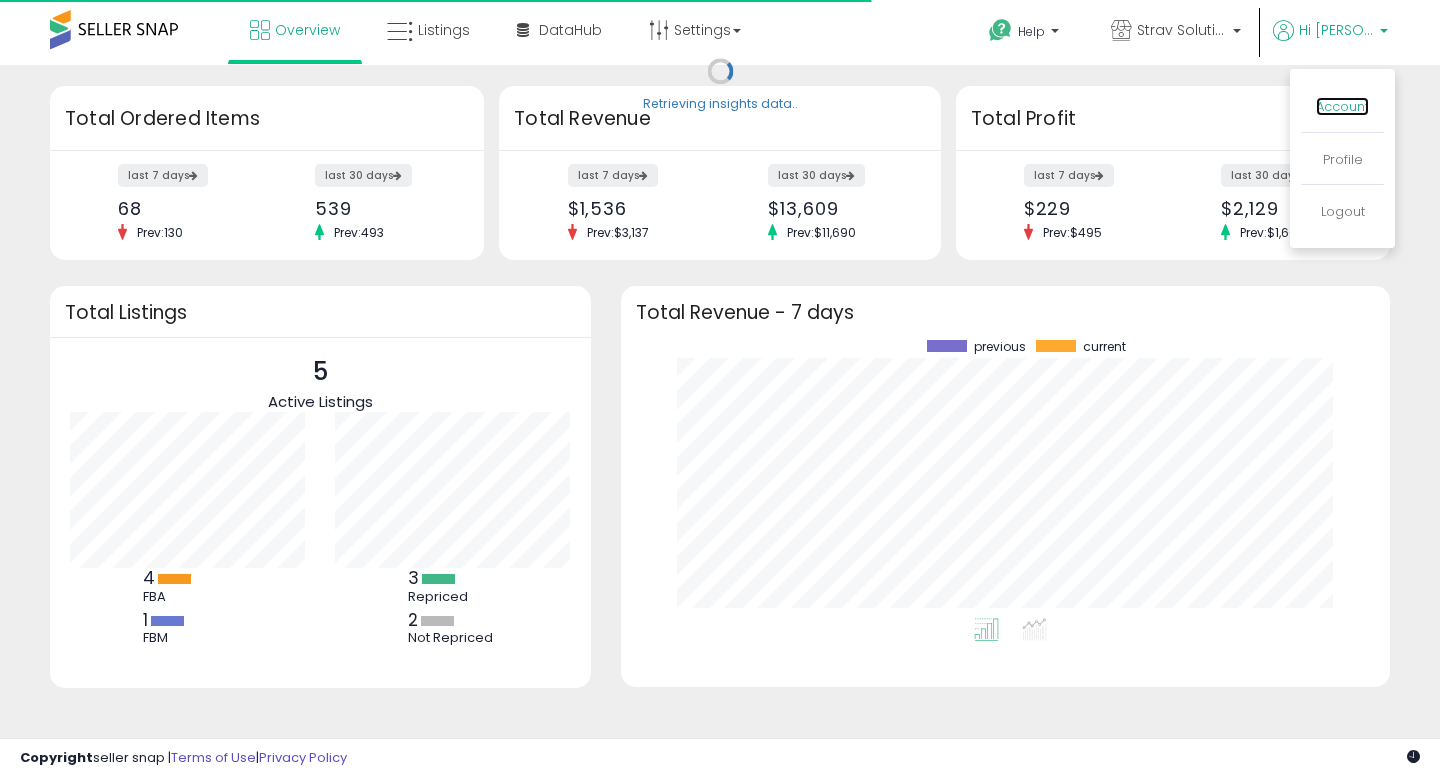 click on "Account" at bounding box center (1342, 106) 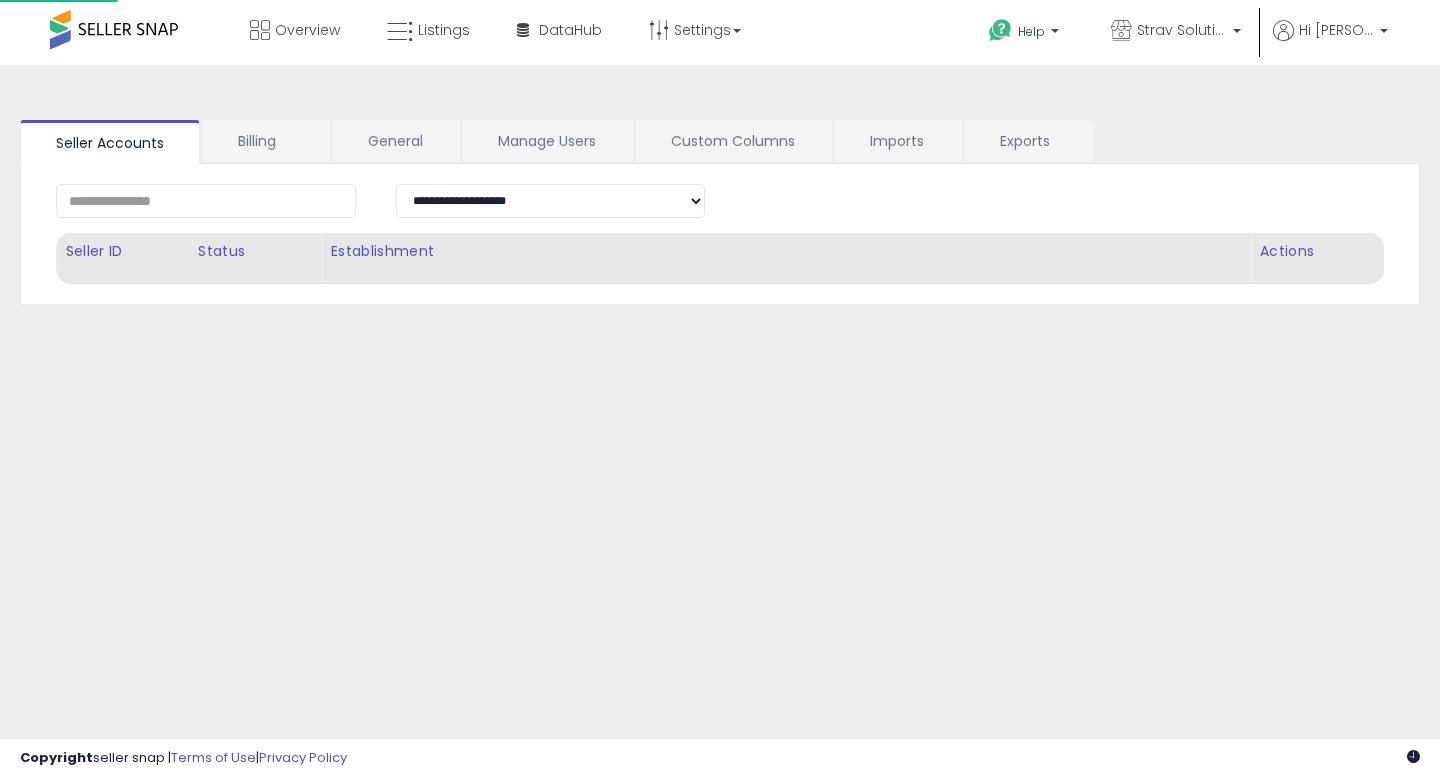 scroll, scrollTop: 0, scrollLeft: 0, axis: both 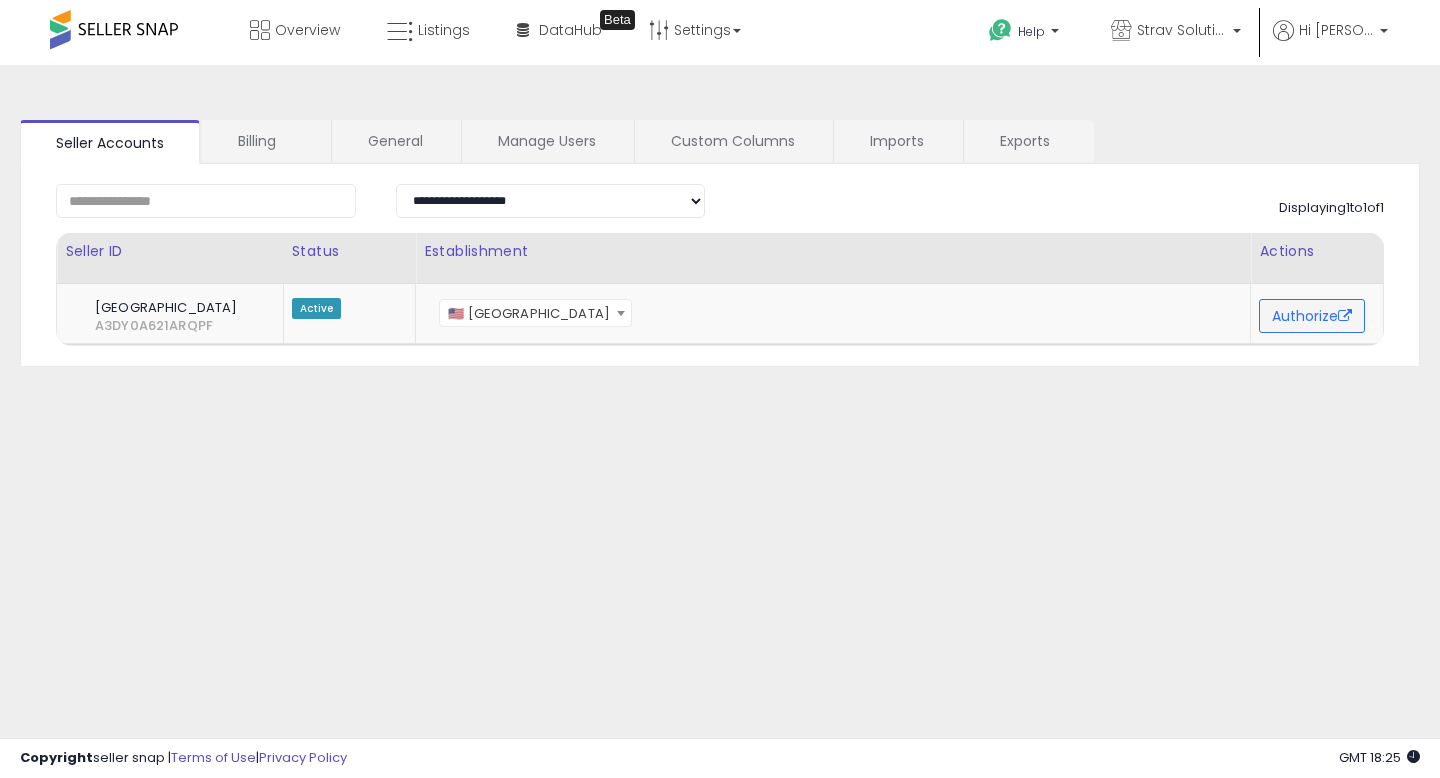 click at bounding box center (114, 29) 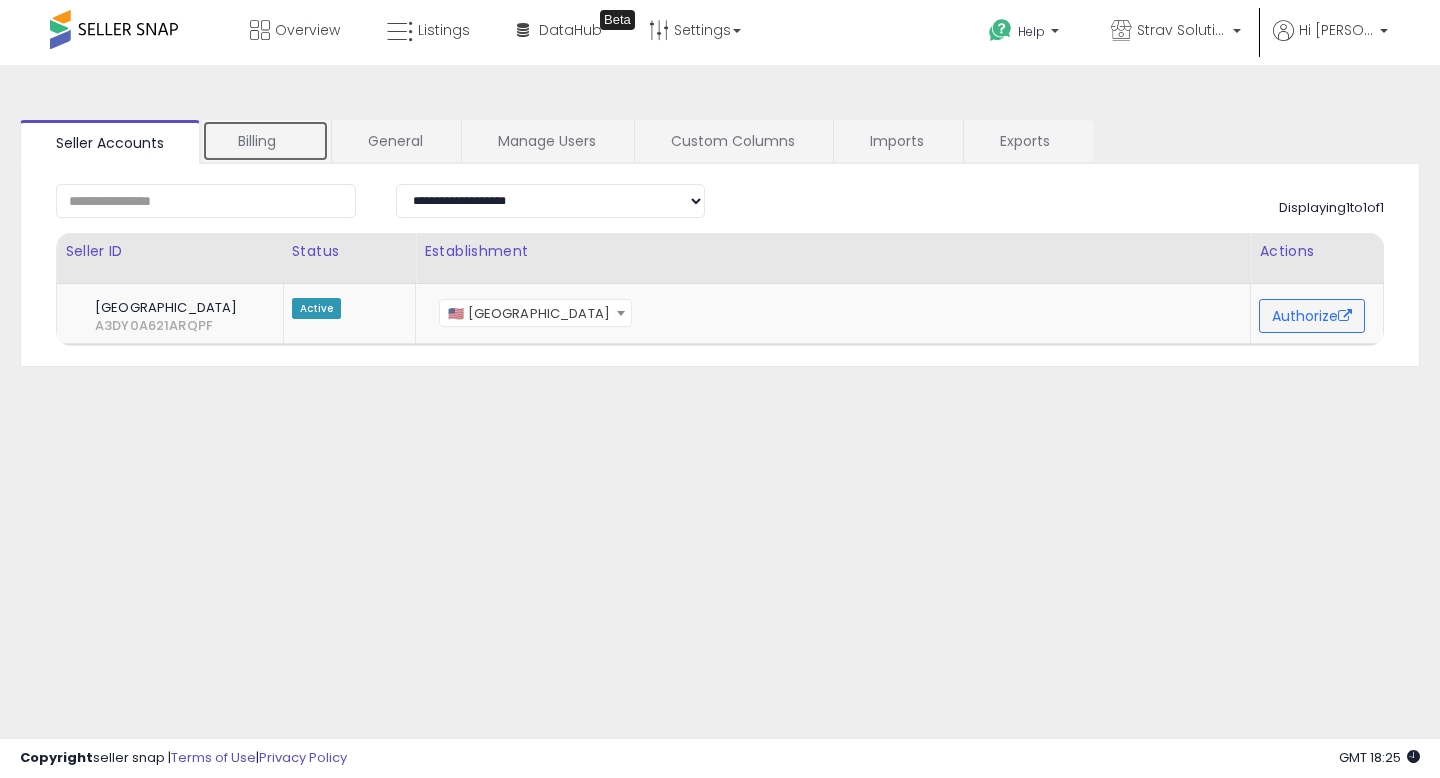 click on "Billing" at bounding box center [265, 141] 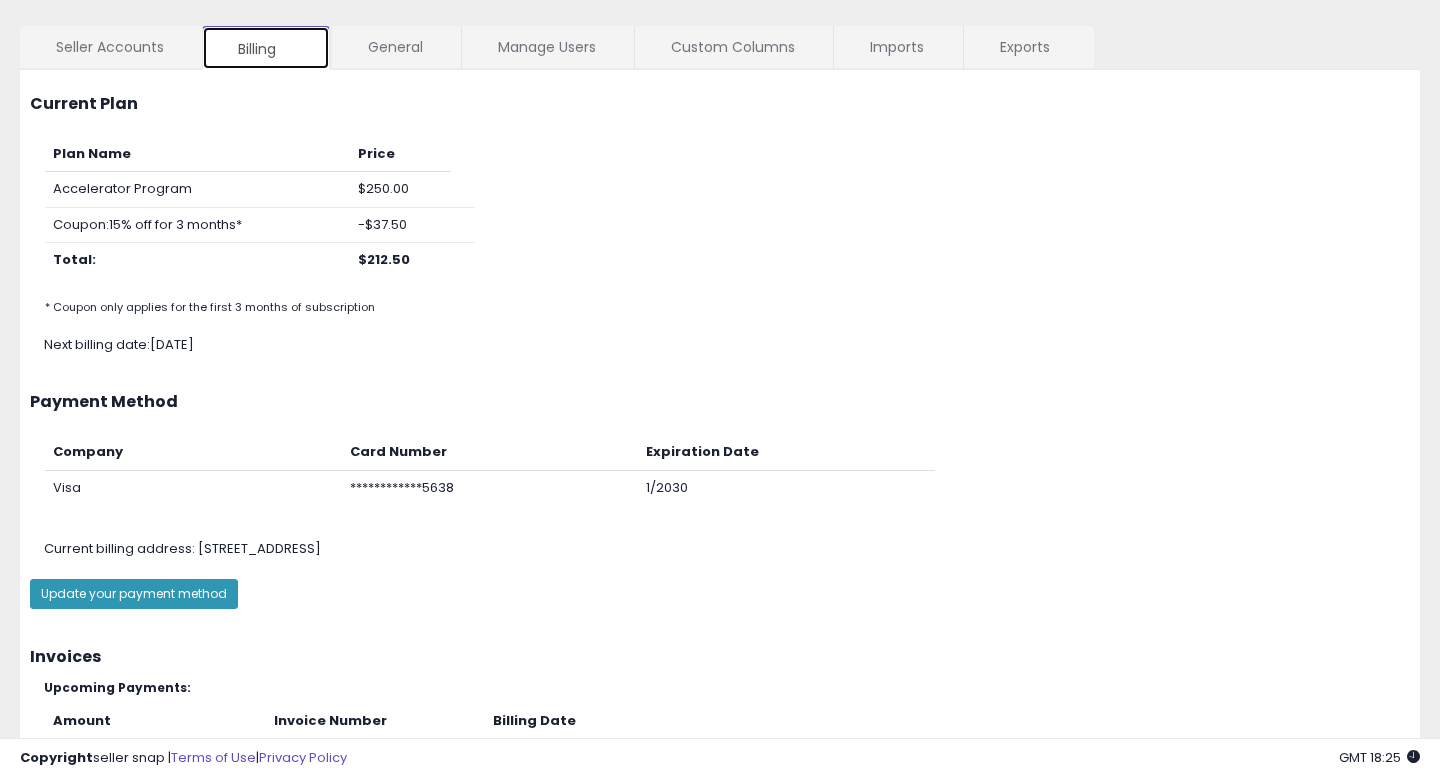 scroll, scrollTop: 0, scrollLeft: 0, axis: both 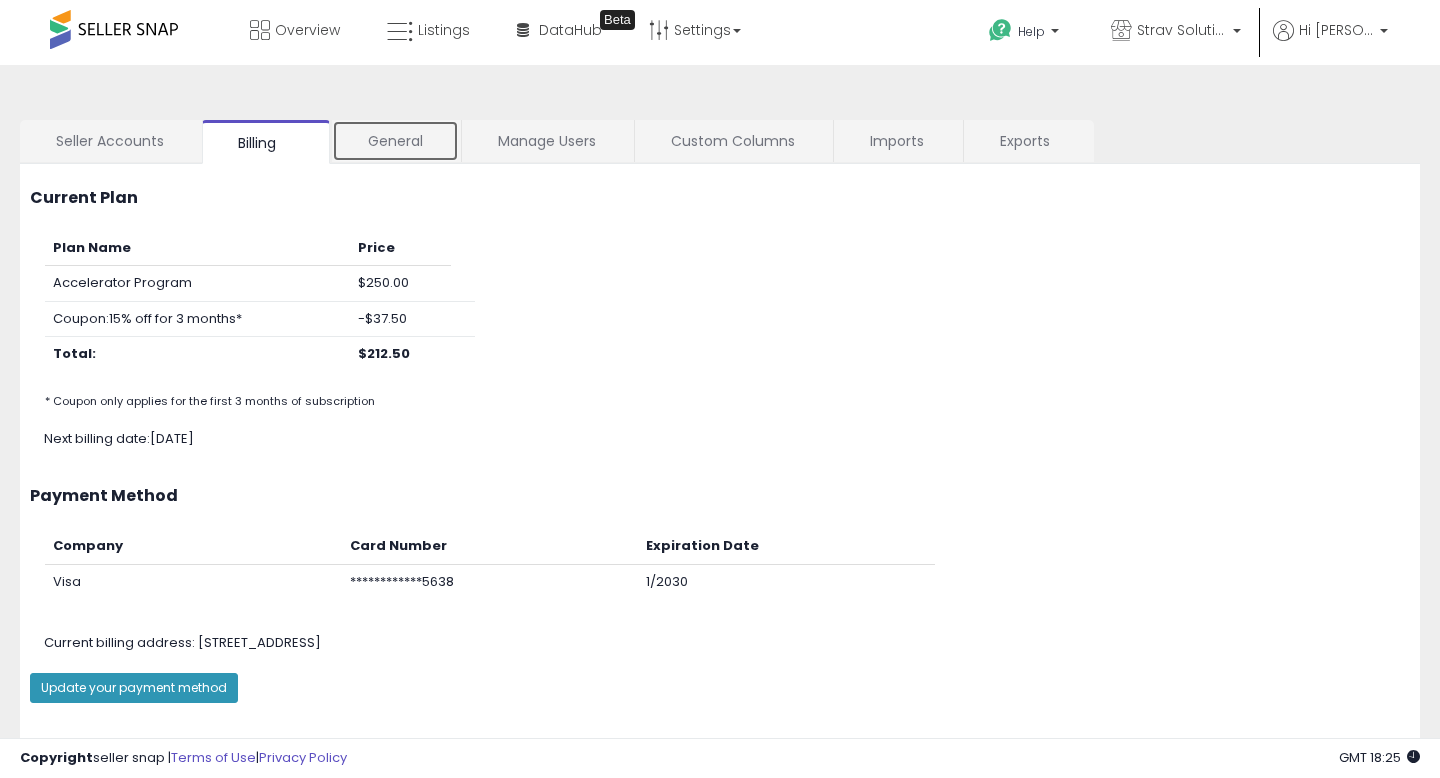 click on "General" at bounding box center (395, 141) 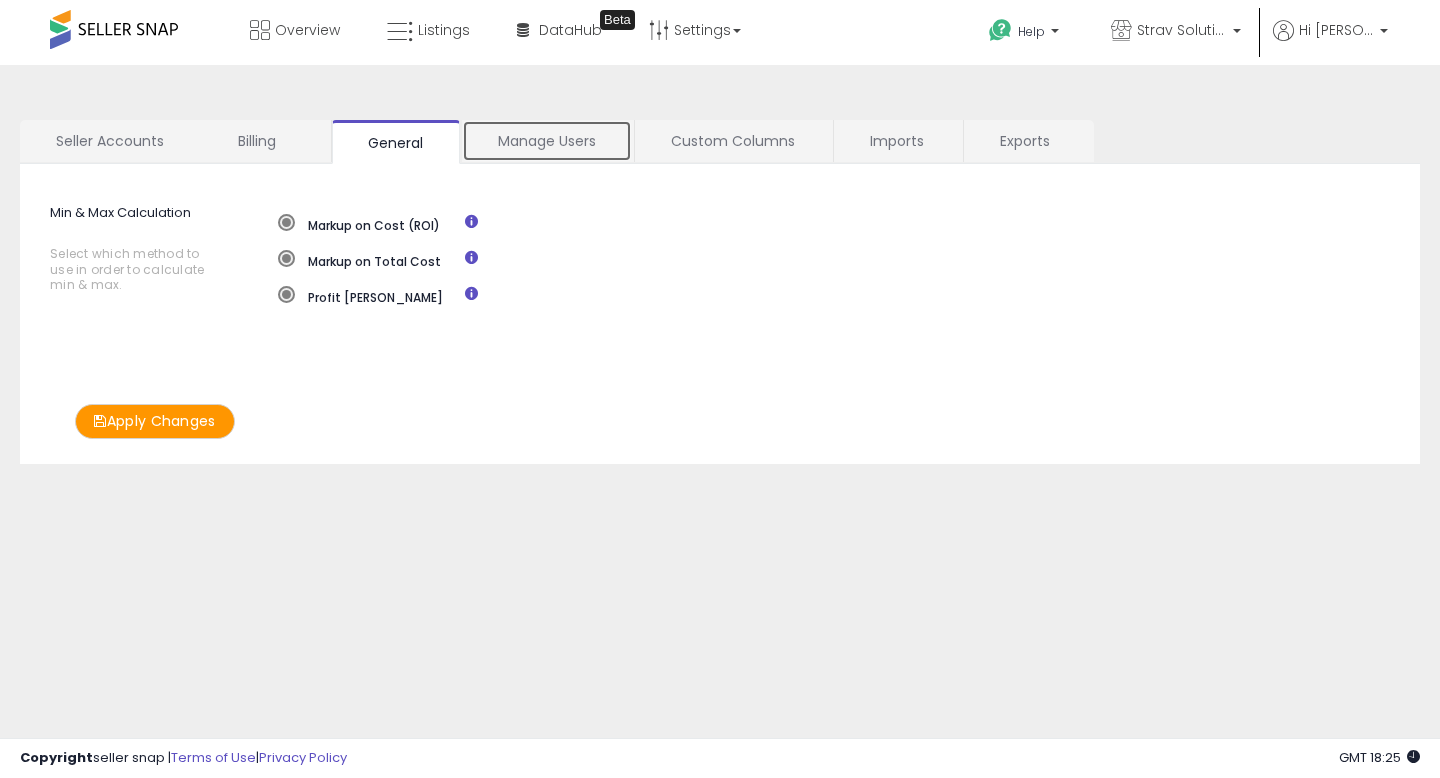 click on "Manage Users" at bounding box center [547, 141] 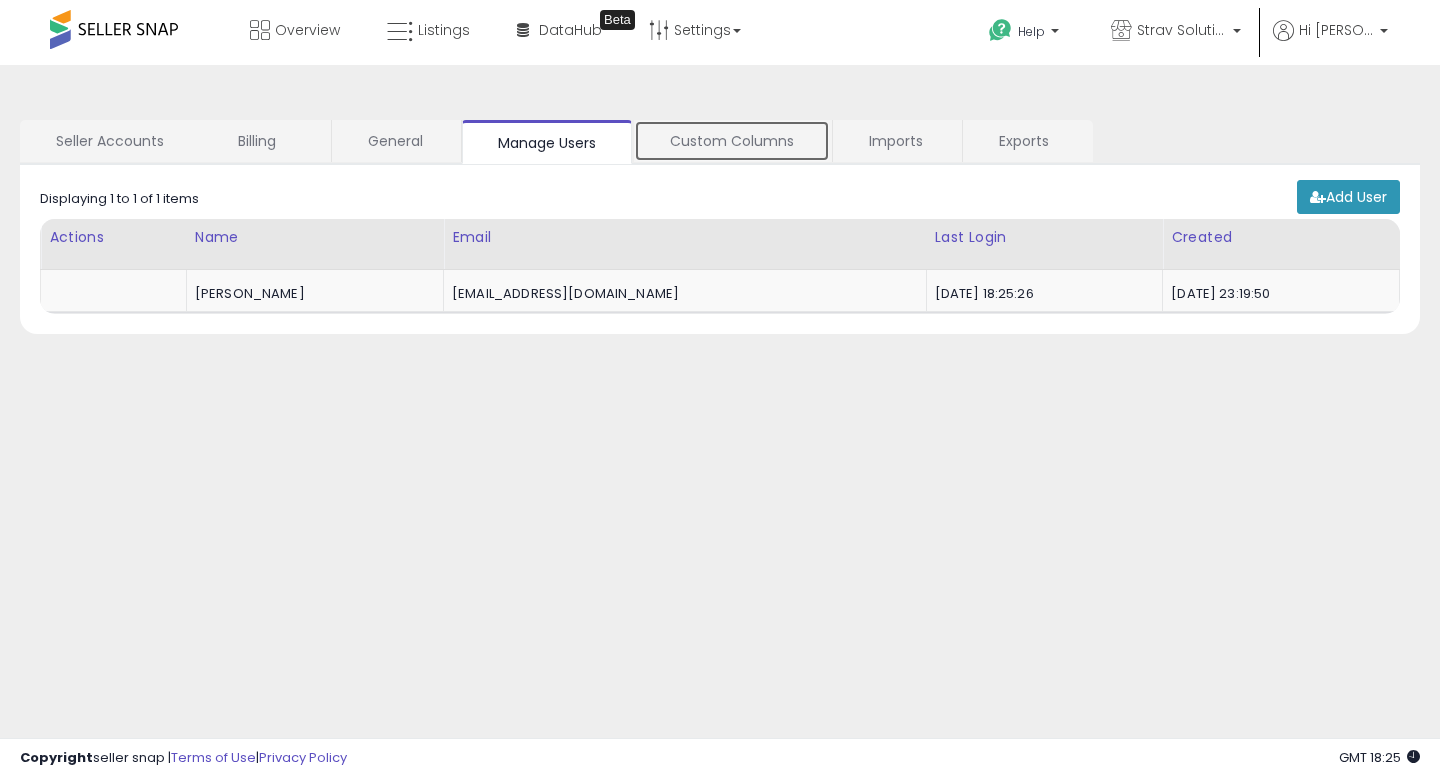click on "Custom Columns" at bounding box center (732, 141) 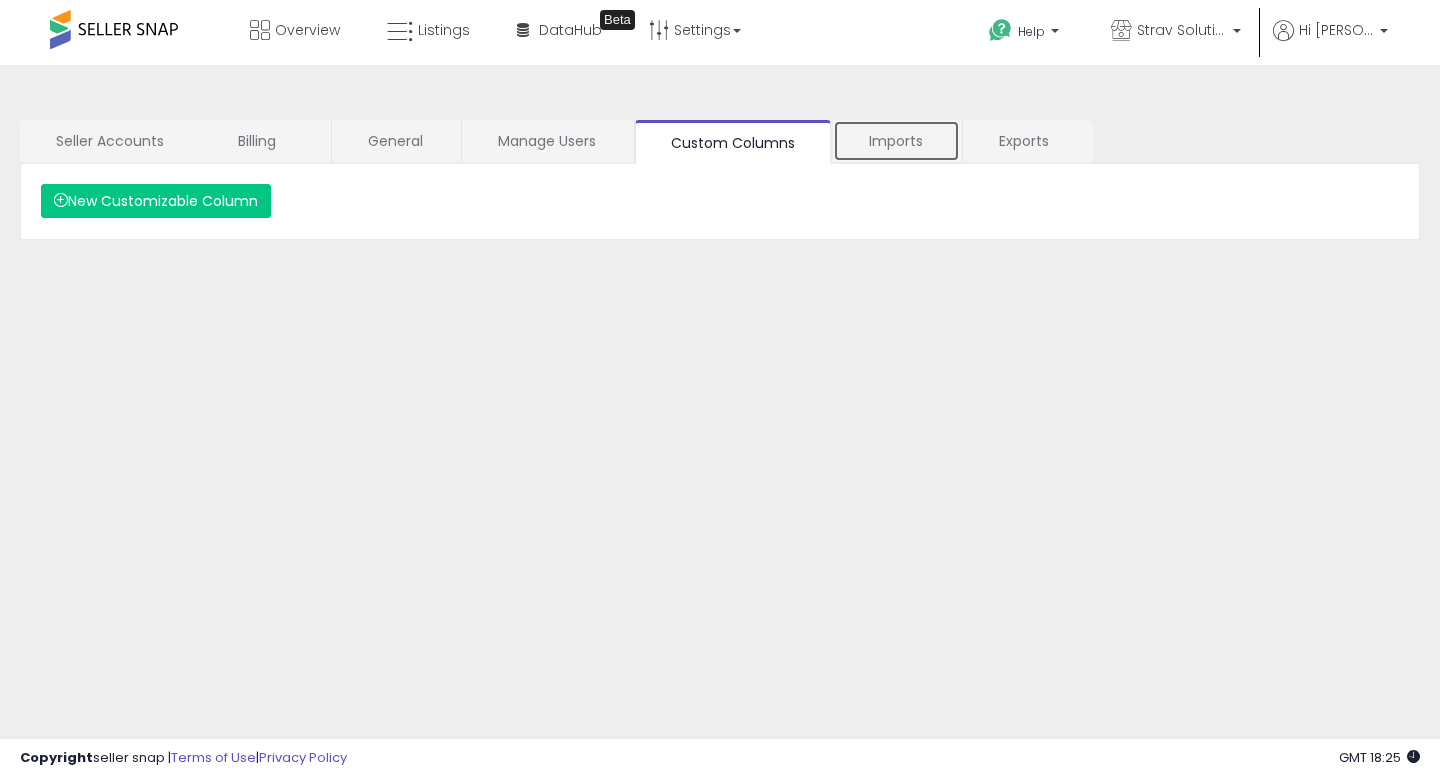 click on "Imports" at bounding box center [896, 141] 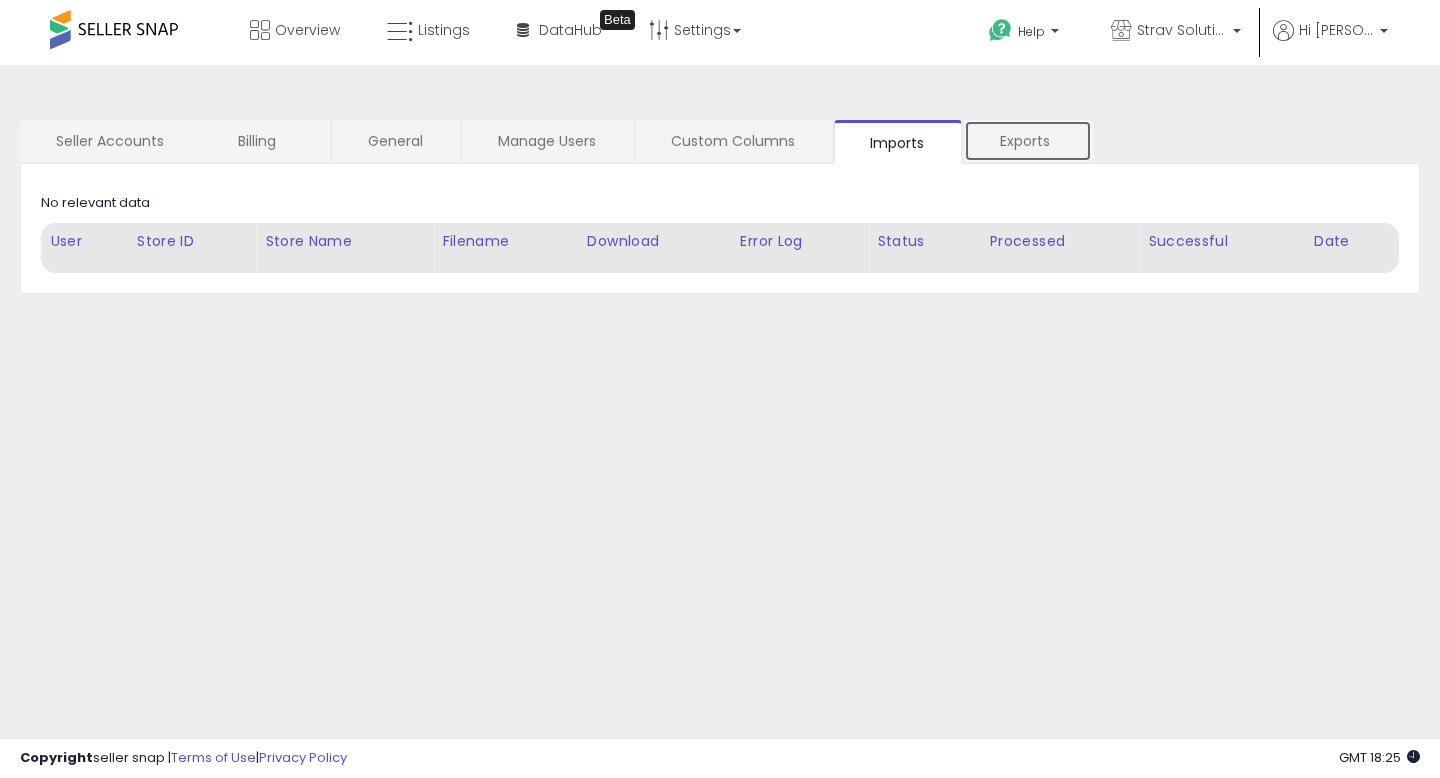 click on "Exports" at bounding box center (1028, 141) 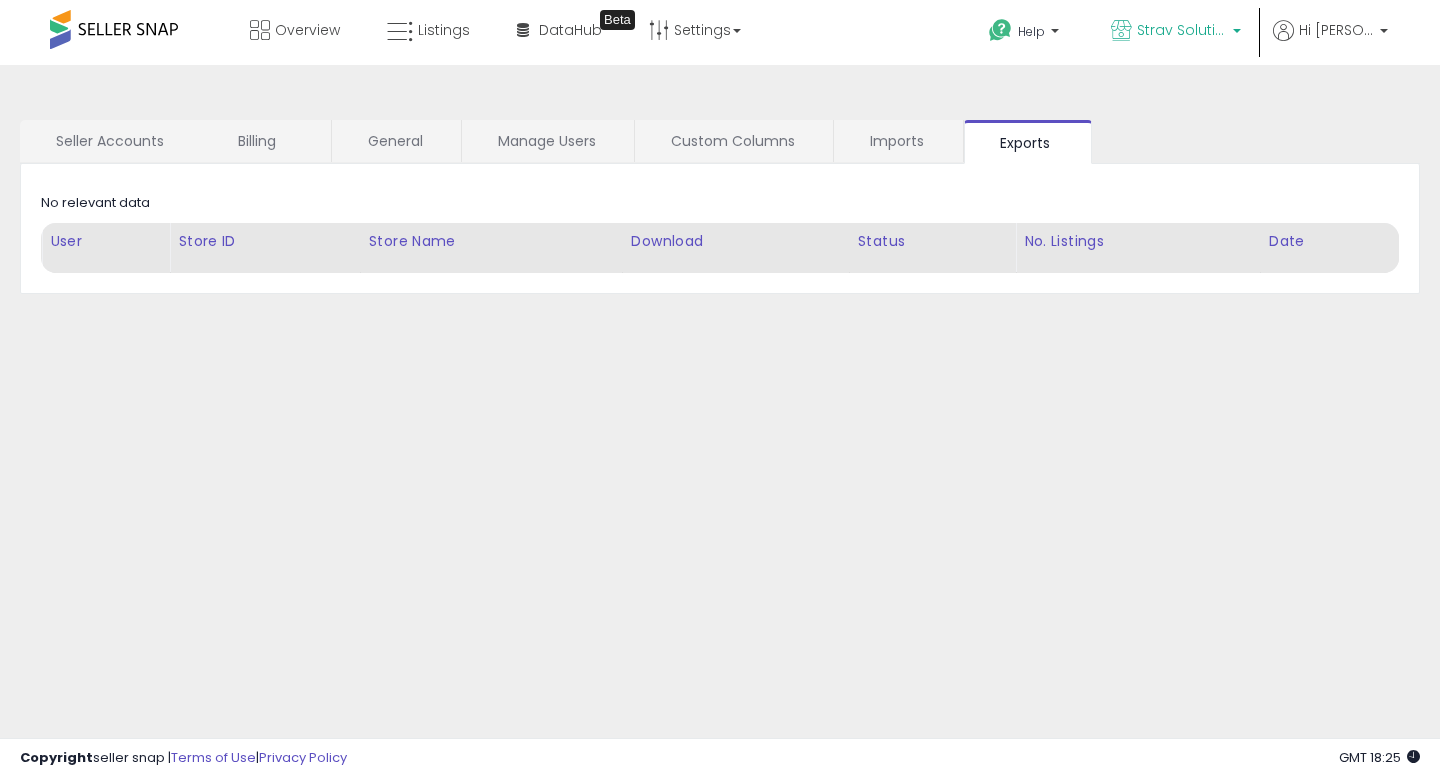 click on "Strav Solutions LLC" at bounding box center [1182, 30] 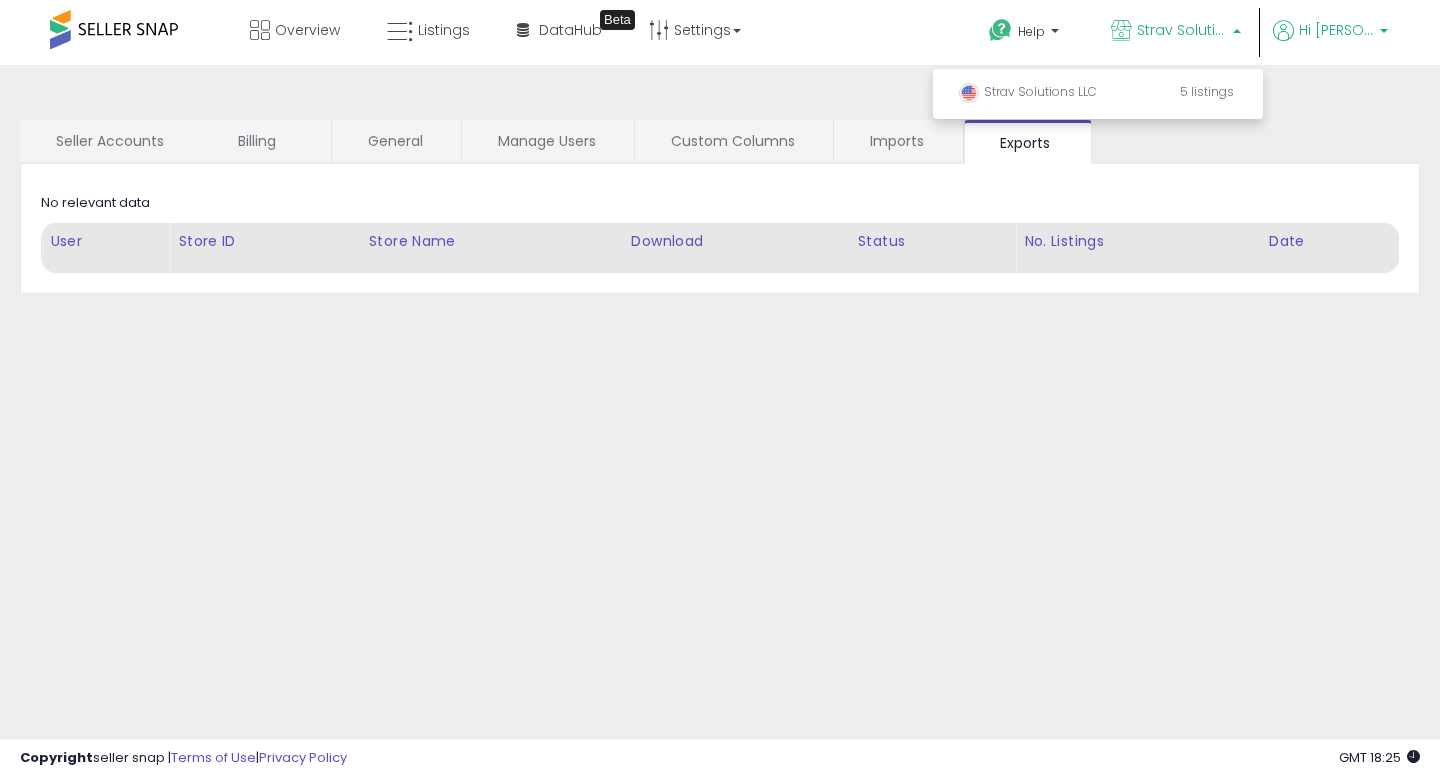 click on "Hi [PERSON_NAME]" at bounding box center [1336, 30] 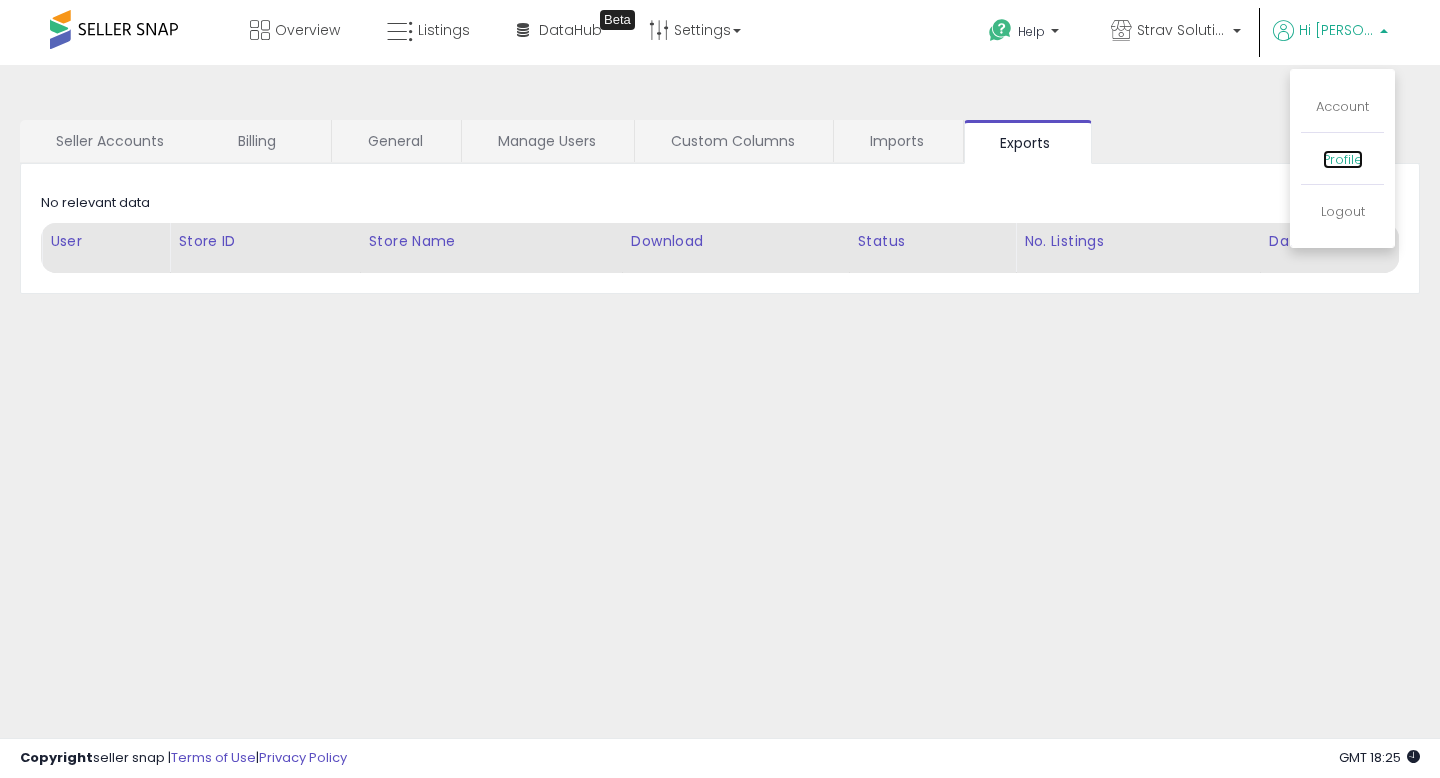 click on "Profile" at bounding box center (1343, 159) 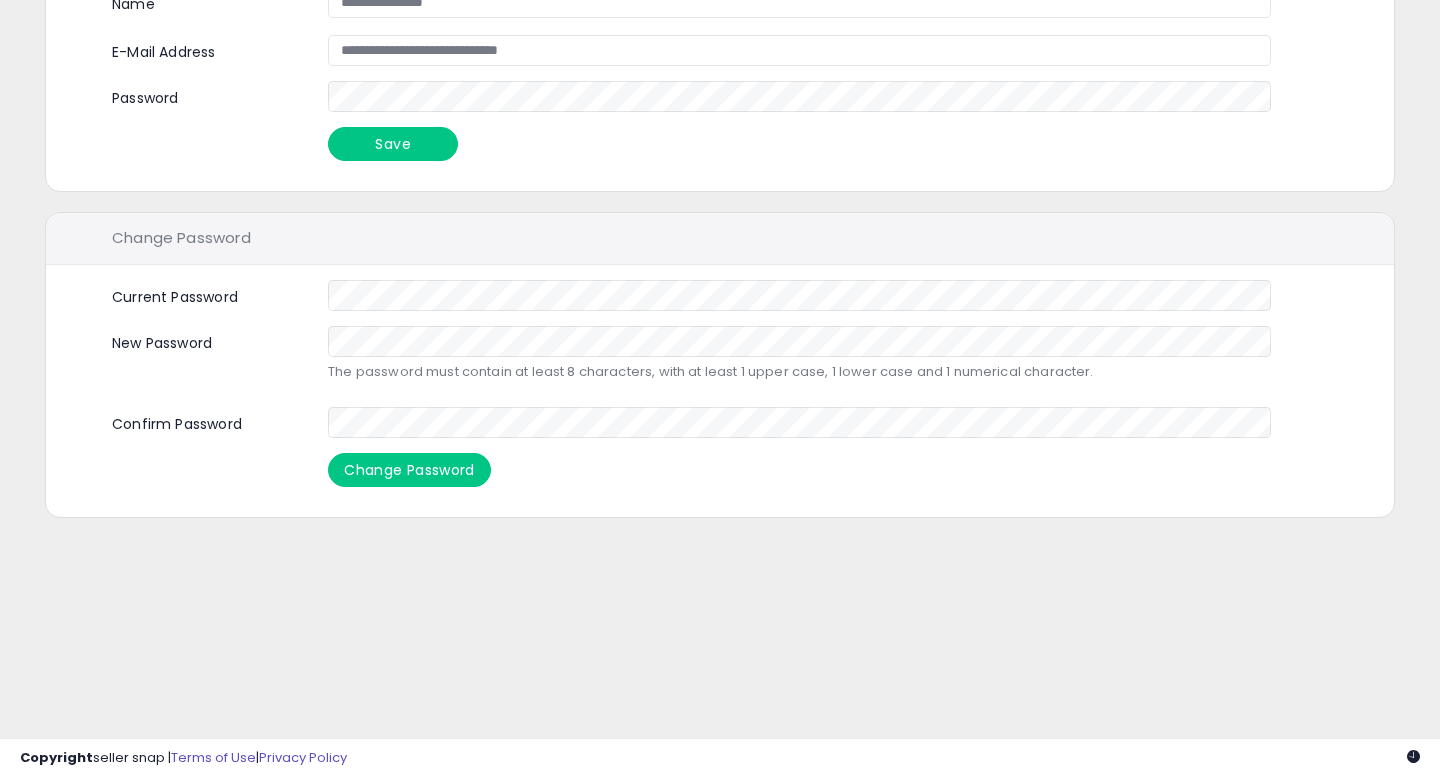 scroll, scrollTop: 0, scrollLeft: 0, axis: both 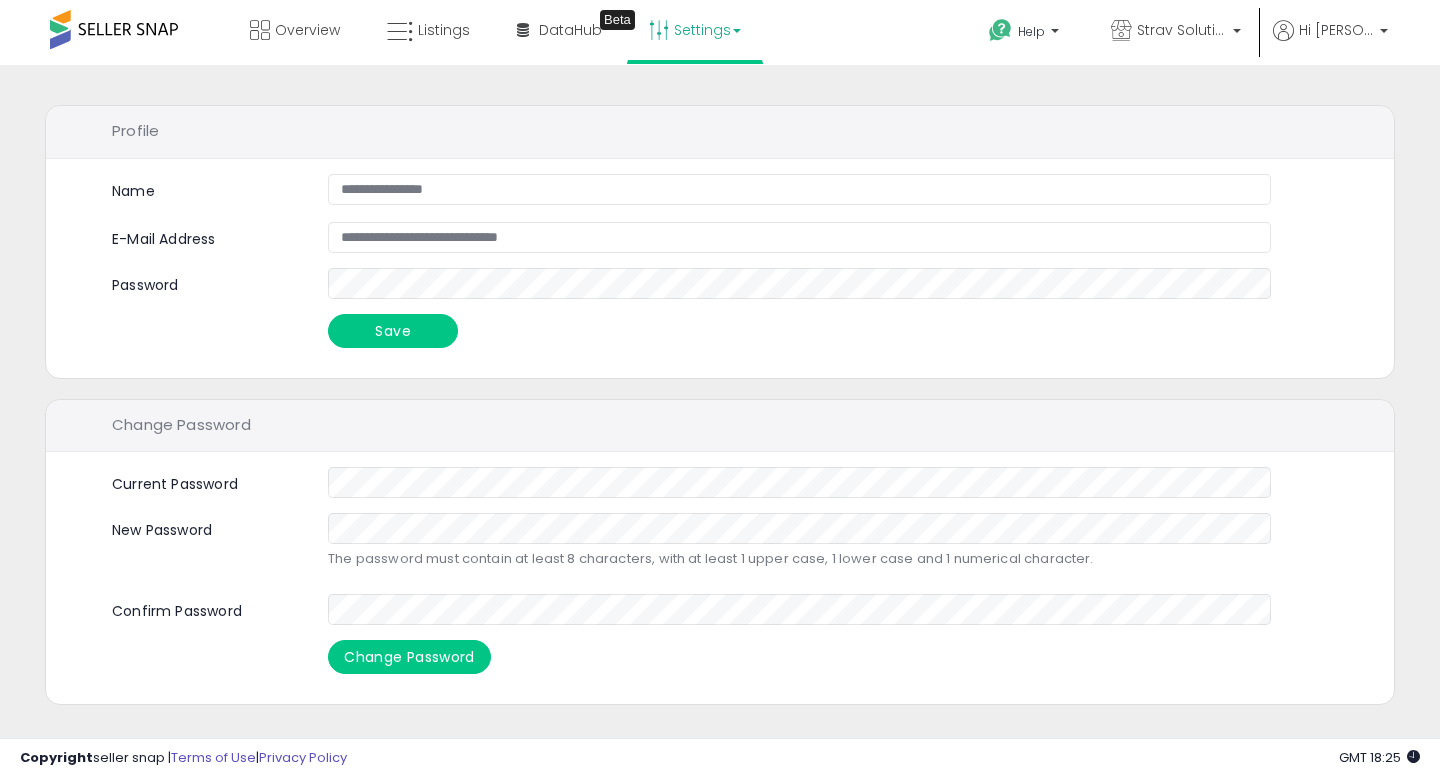 click on "Settings" at bounding box center [695, 30] 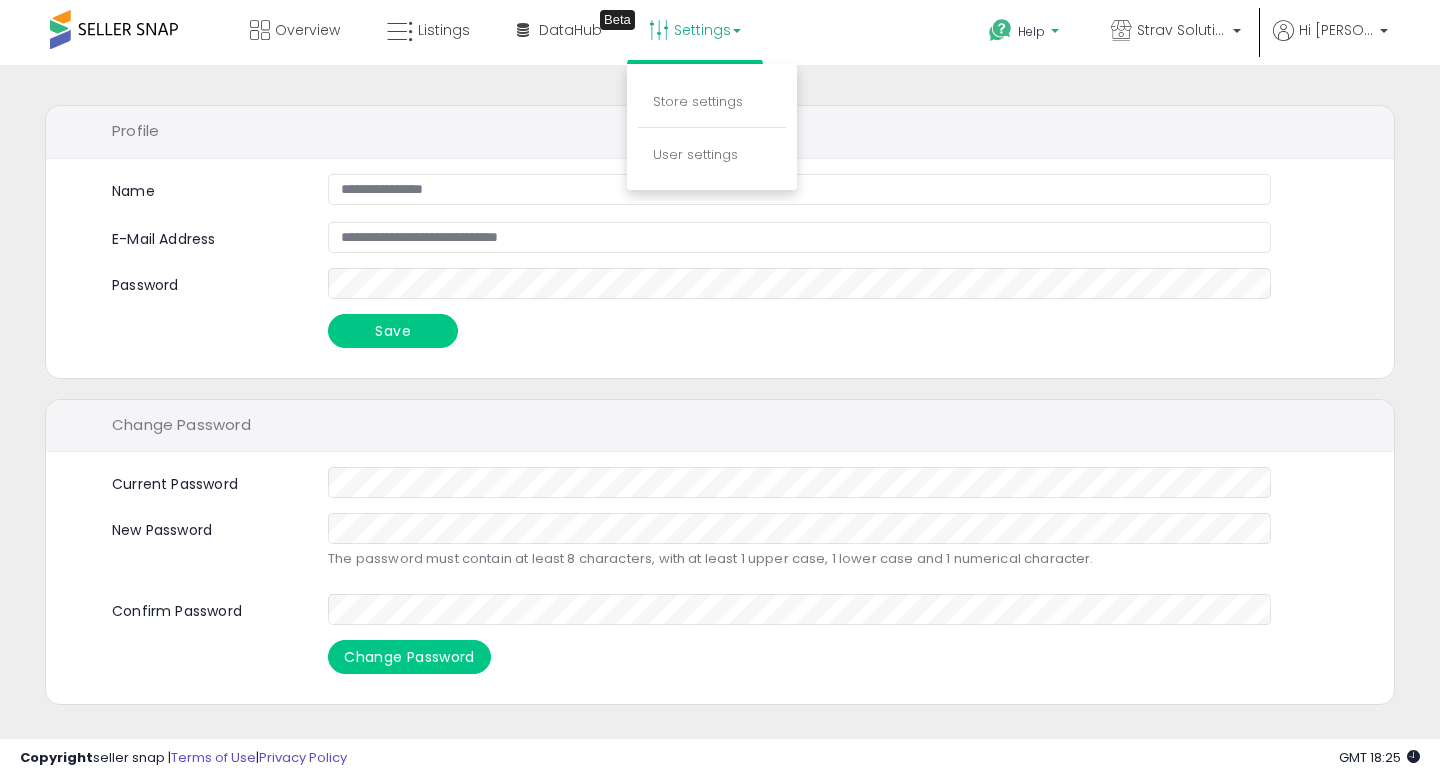 click on "Help" at bounding box center (1026, 34) 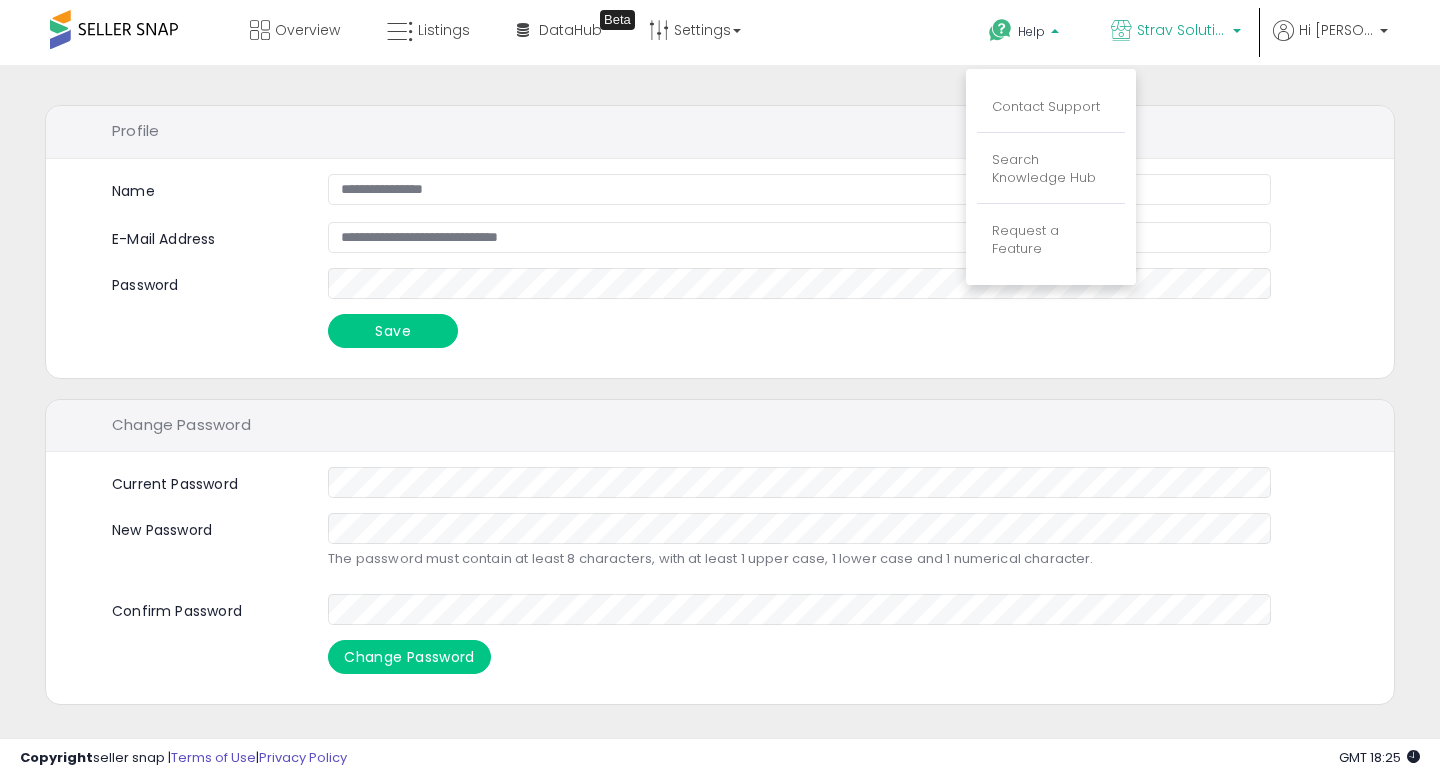 click on "Strav Solutions LLC" at bounding box center [1182, 30] 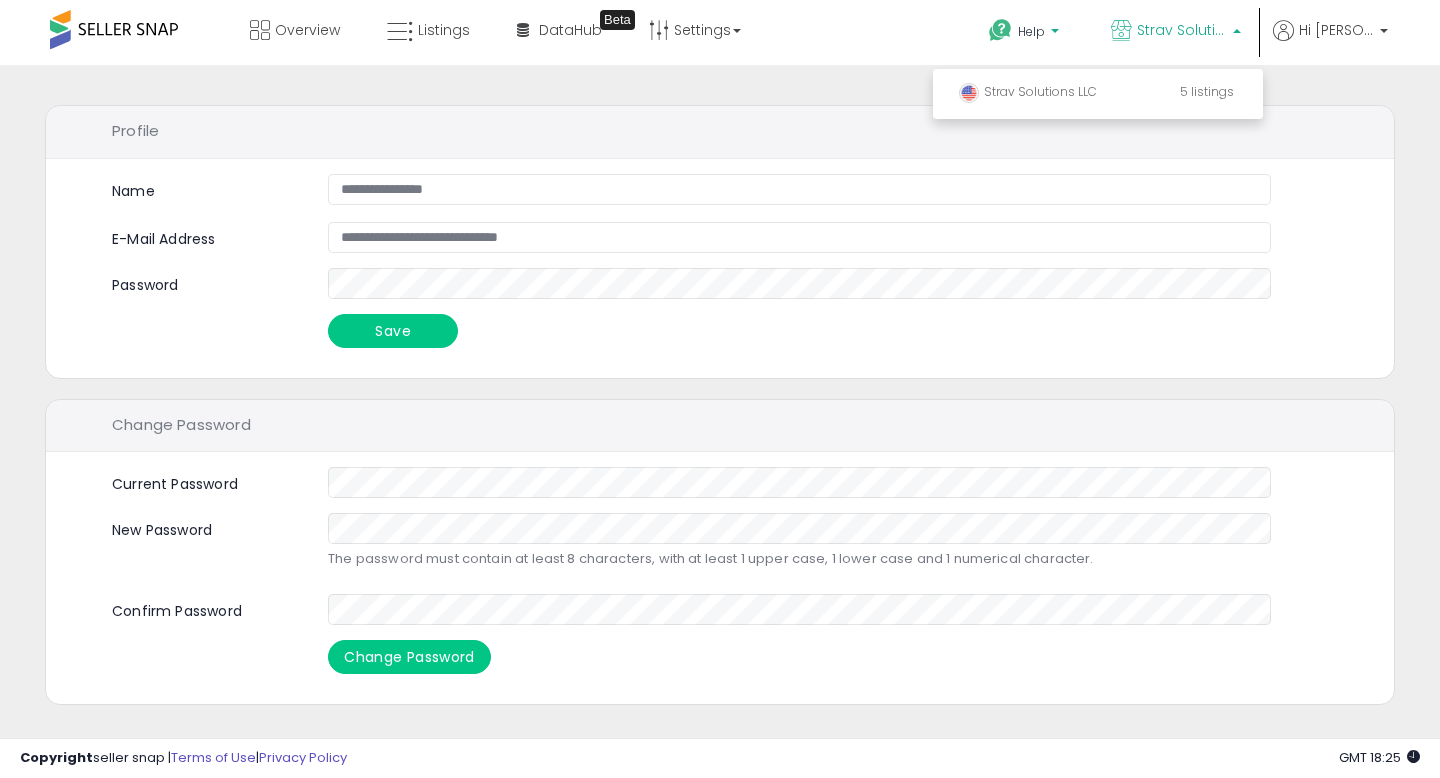 click at bounding box center (1055, 36) 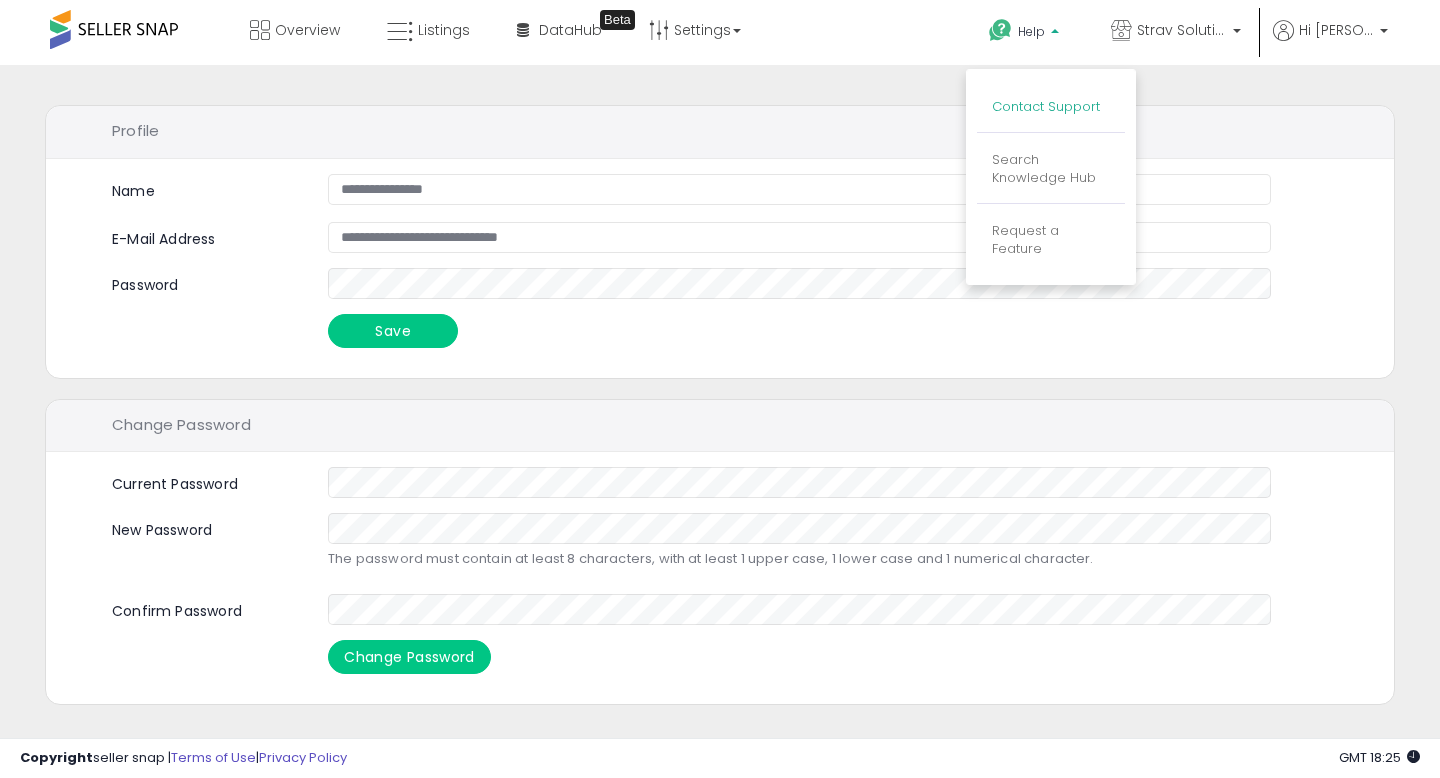 click on "Contact Support" at bounding box center (1046, 106) 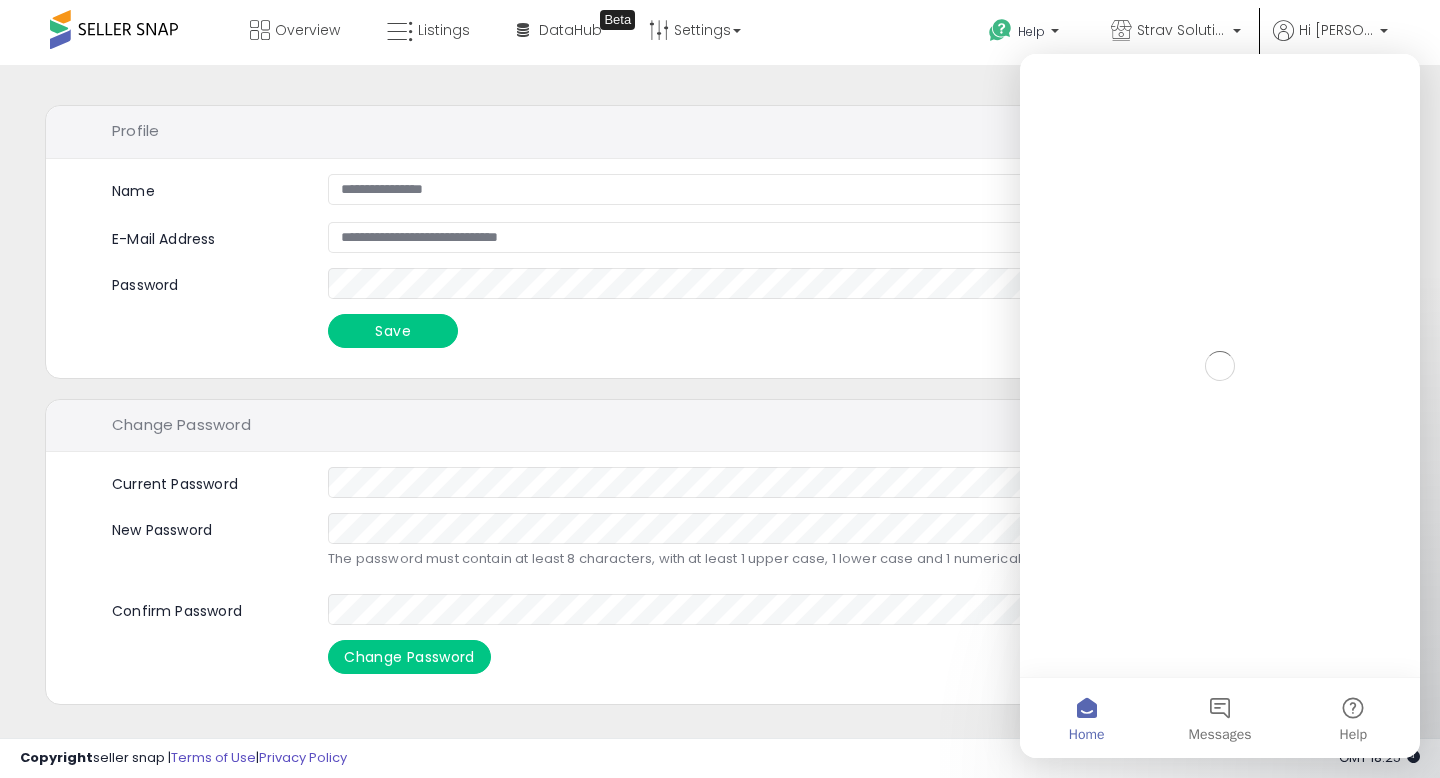 scroll, scrollTop: 0, scrollLeft: 0, axis: both 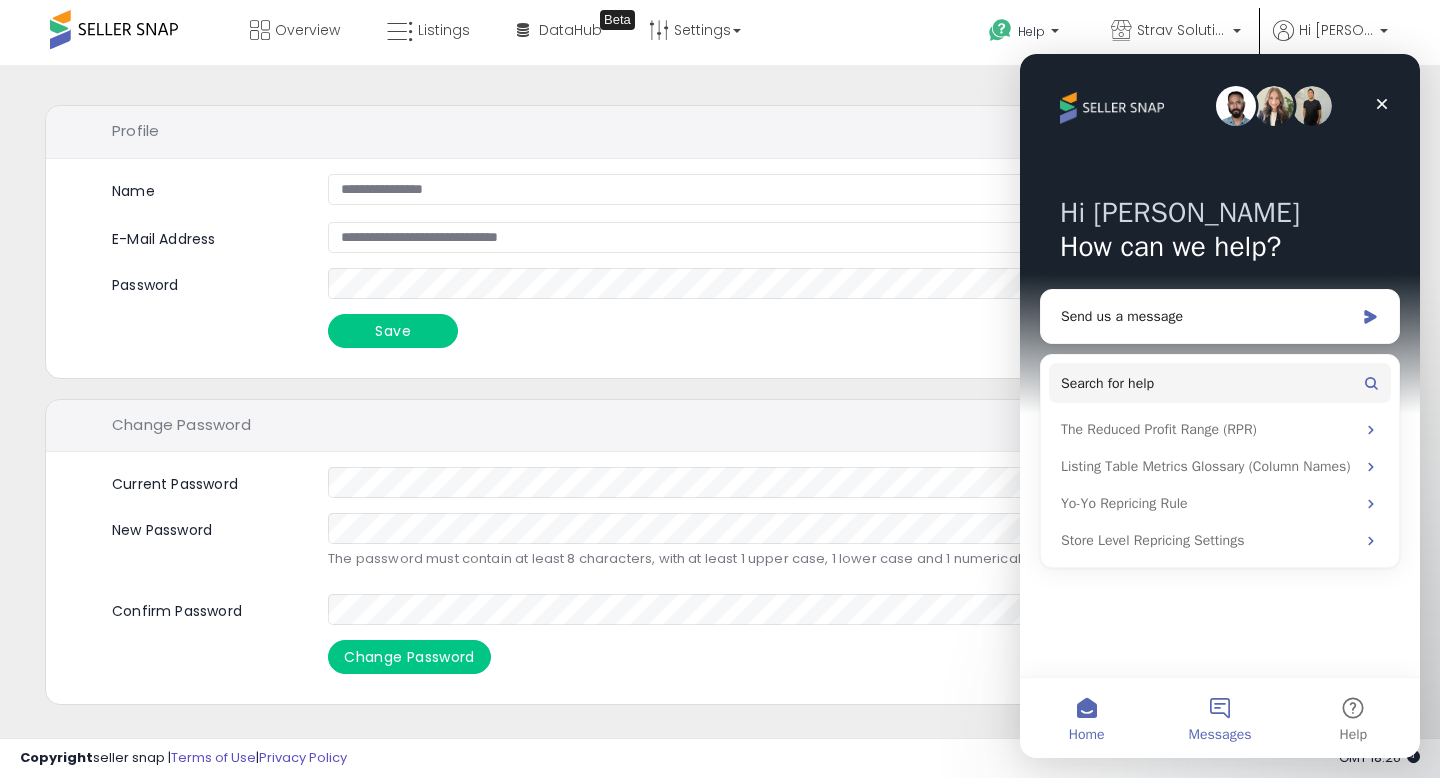 click on "Messages" at bounding box center (1219, 718) 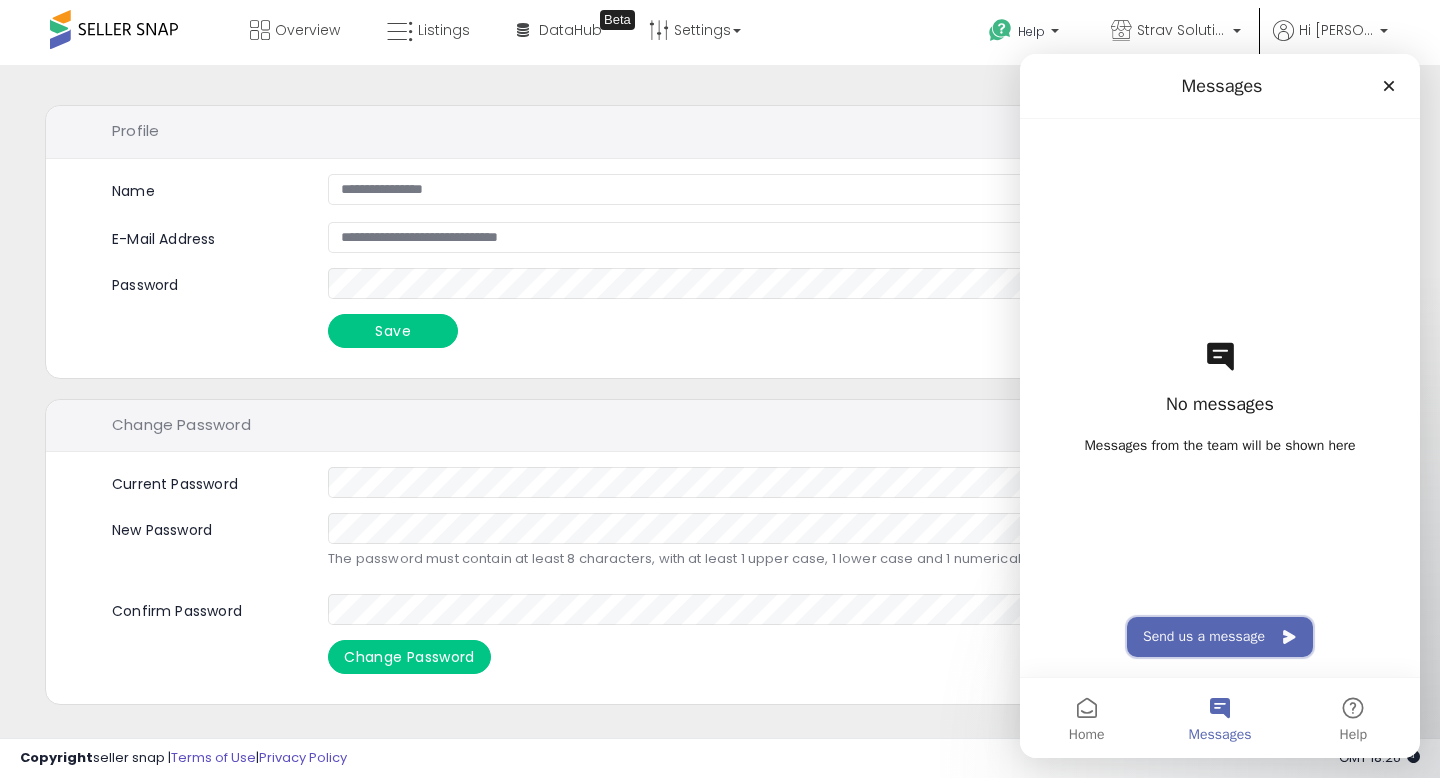 click on "Send us a message" at bounding box center (1220, 637) 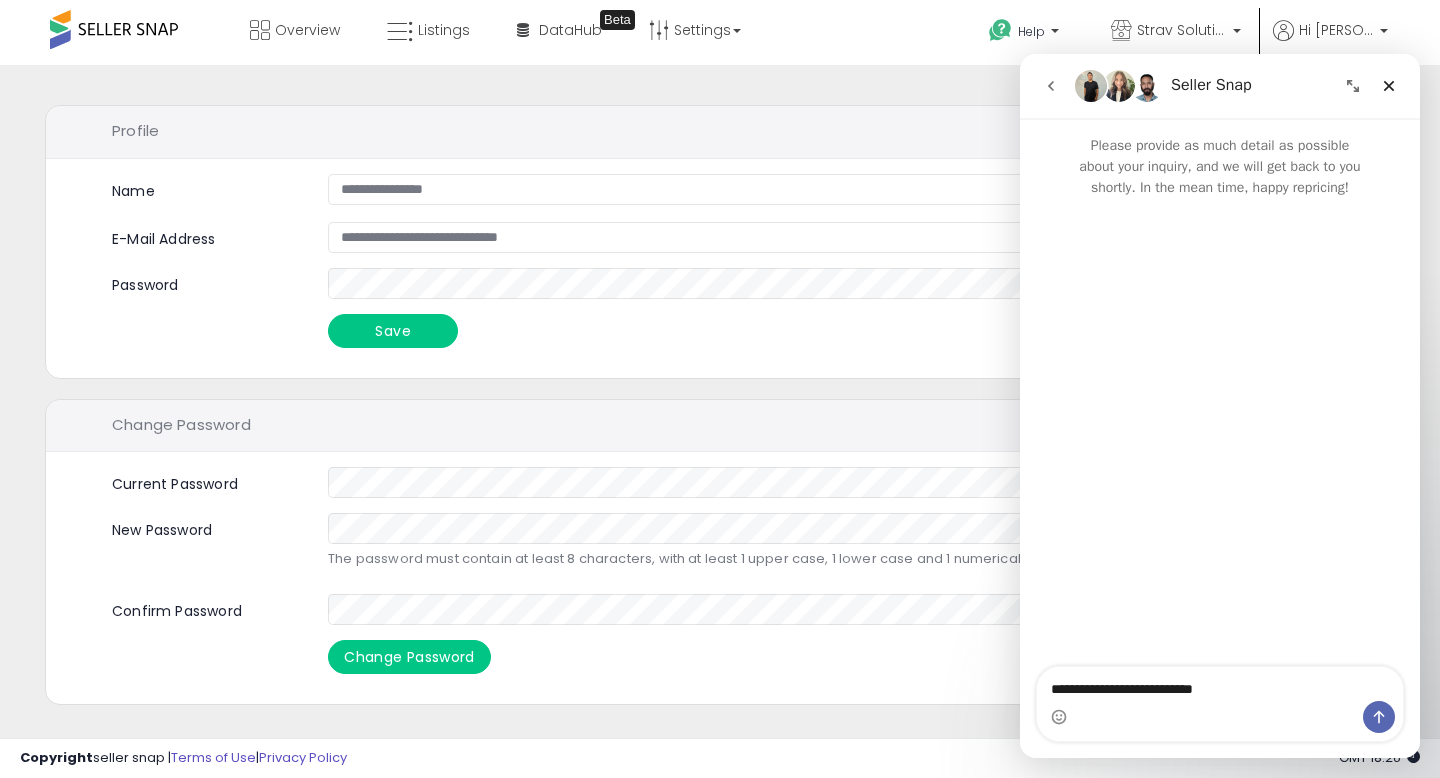 click on "**********" at bounding box center [1220, 684] 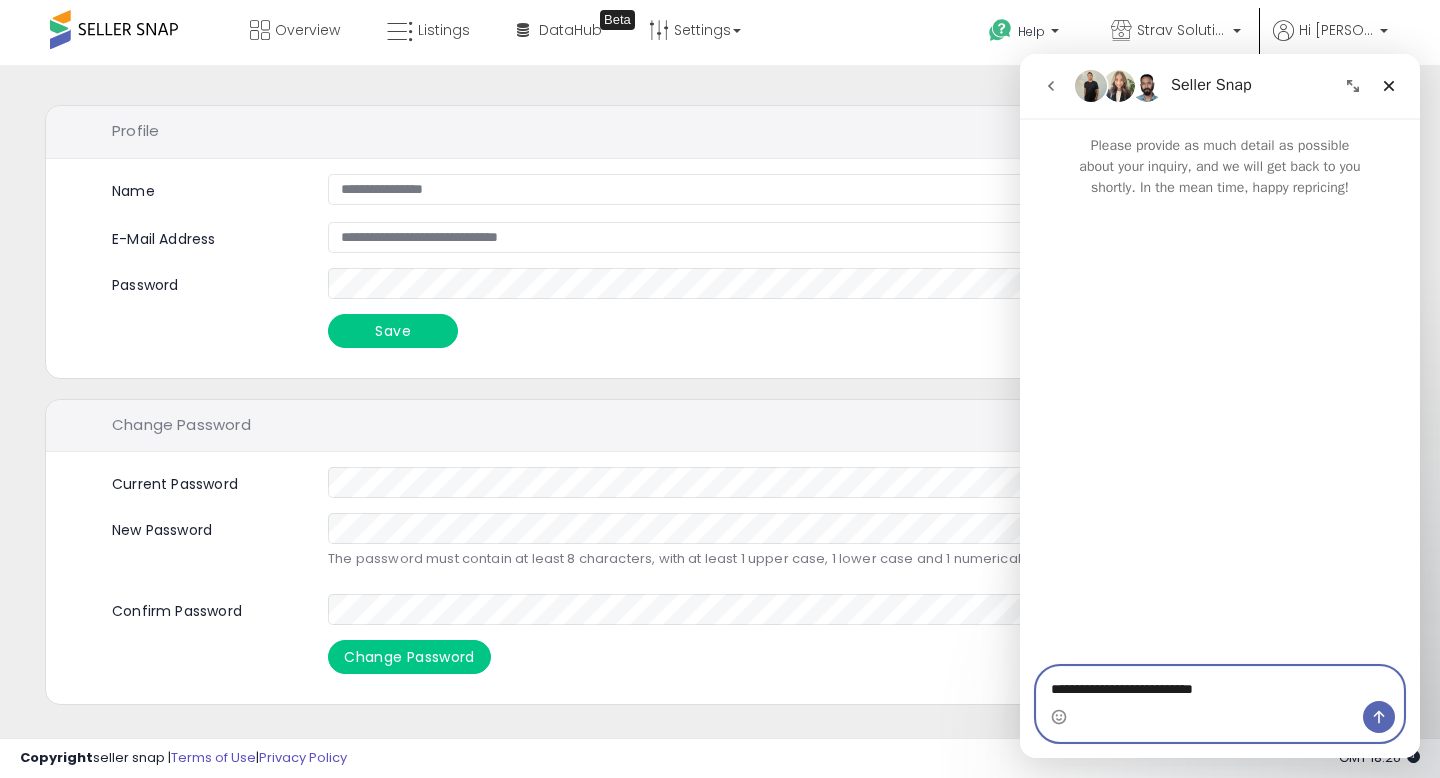 click on "**********" at bounding box center (1220, 684) 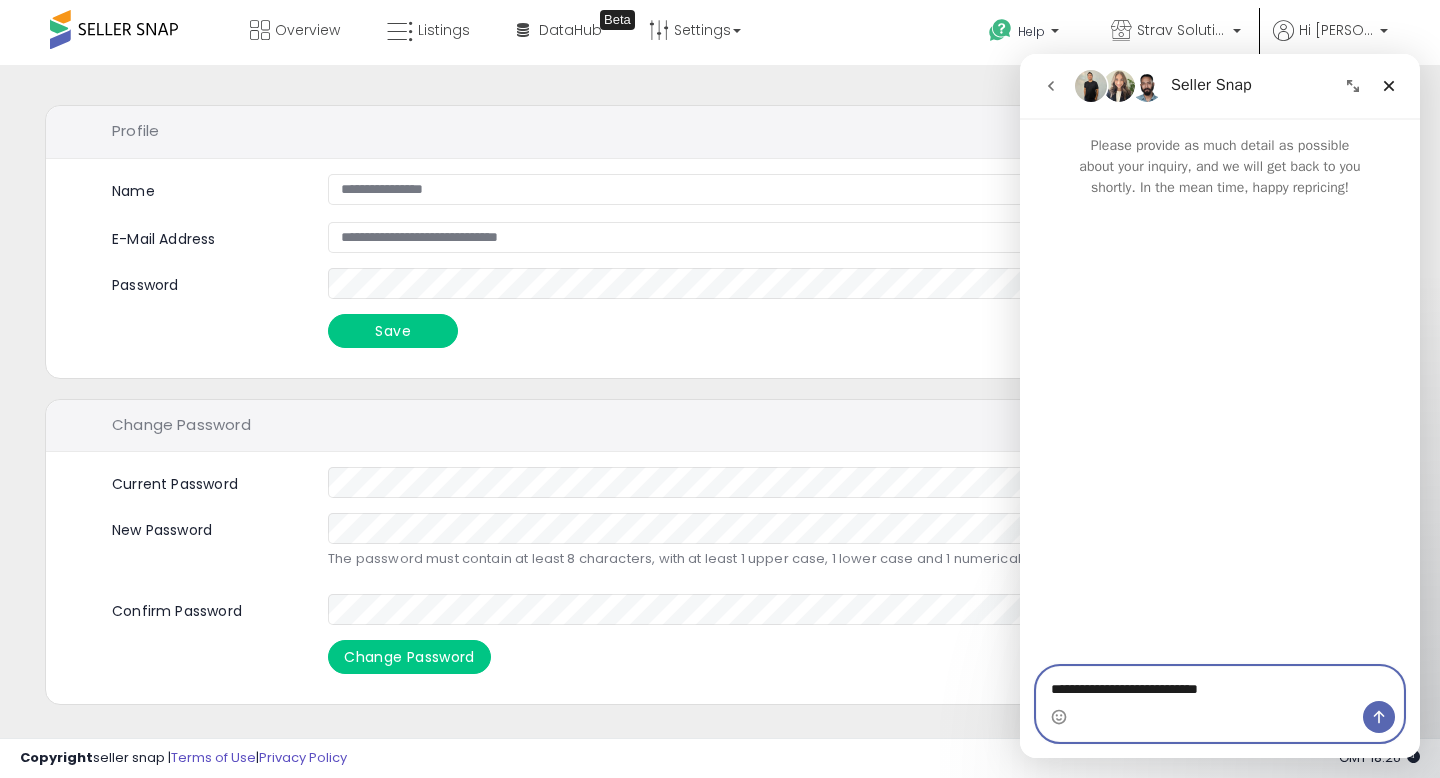 click on "**********" at bounding box center (1220, 684) 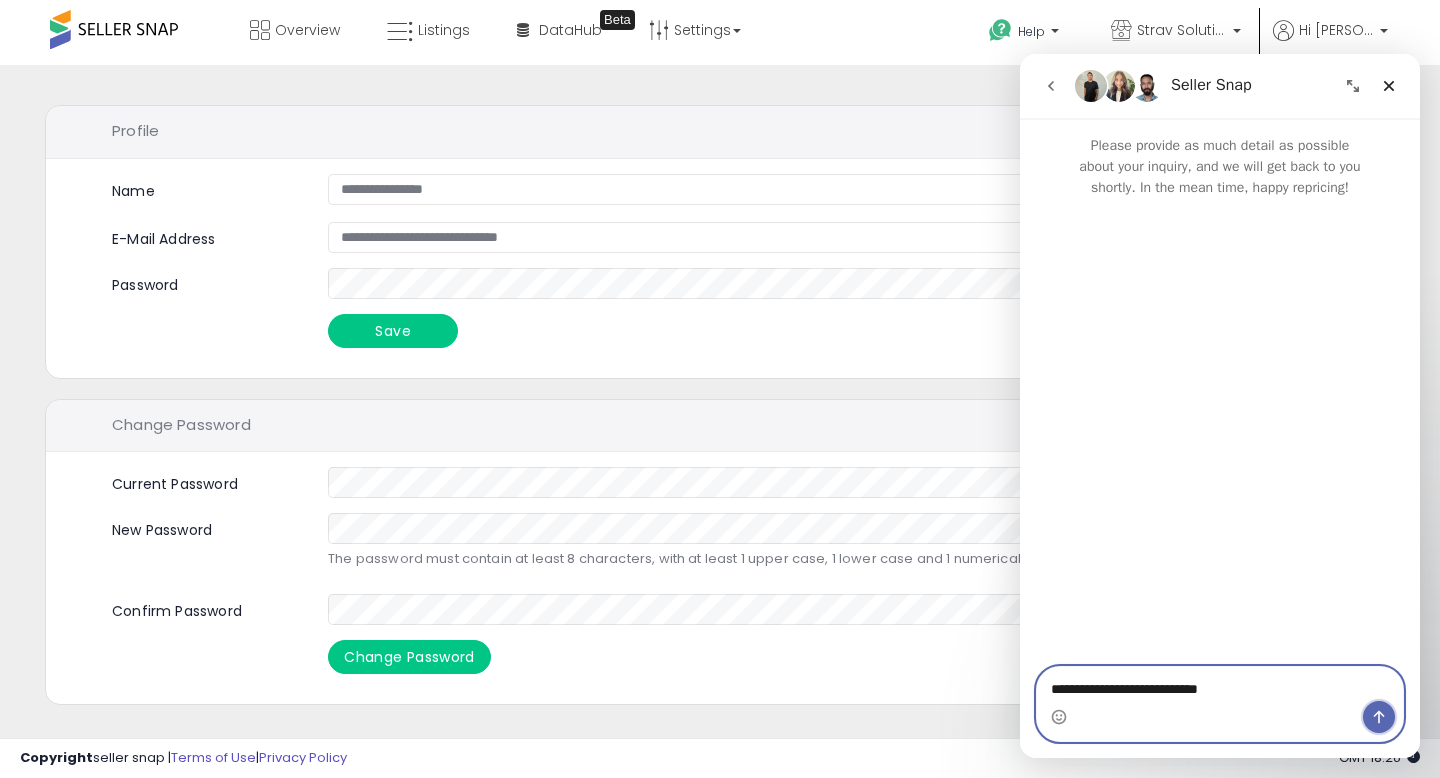 click at bounding box center (1379, 717) 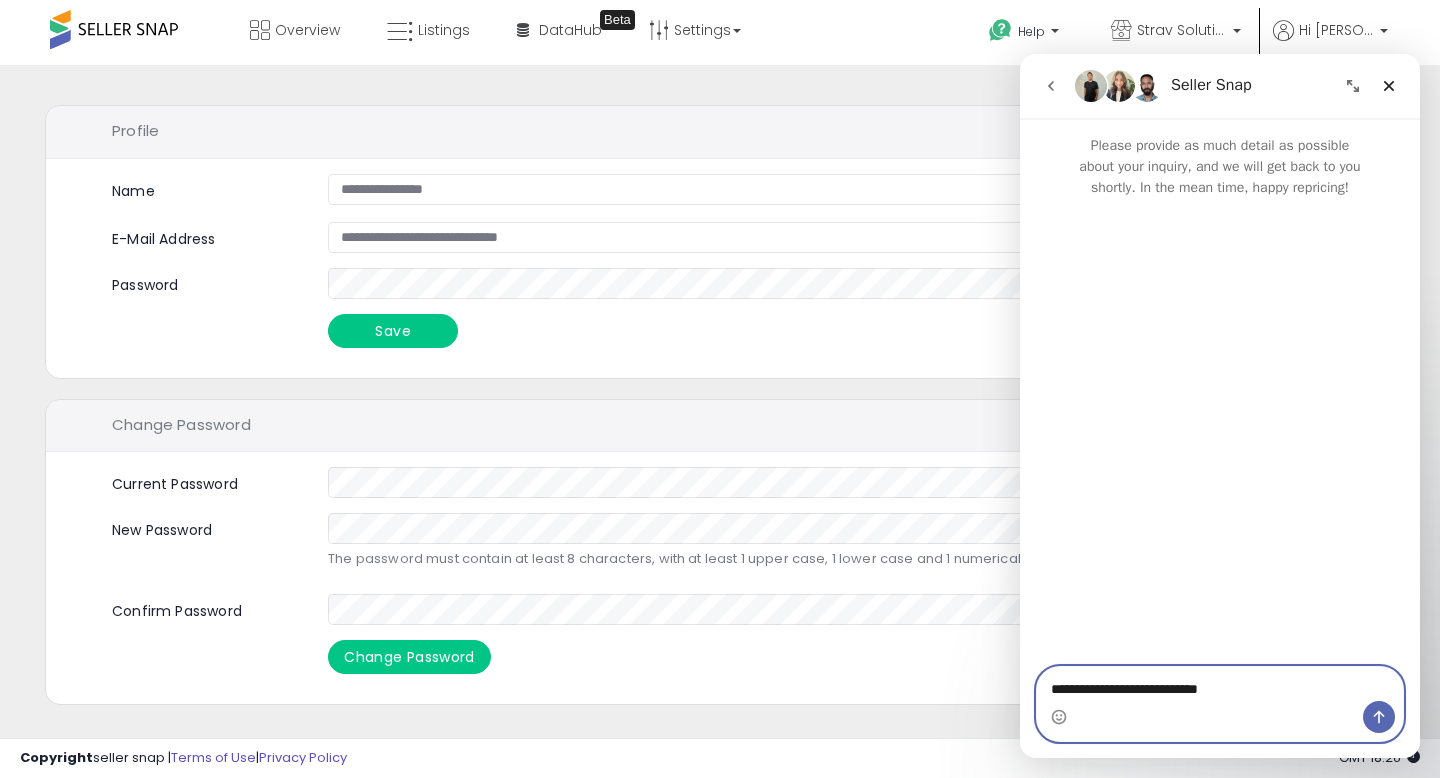 type 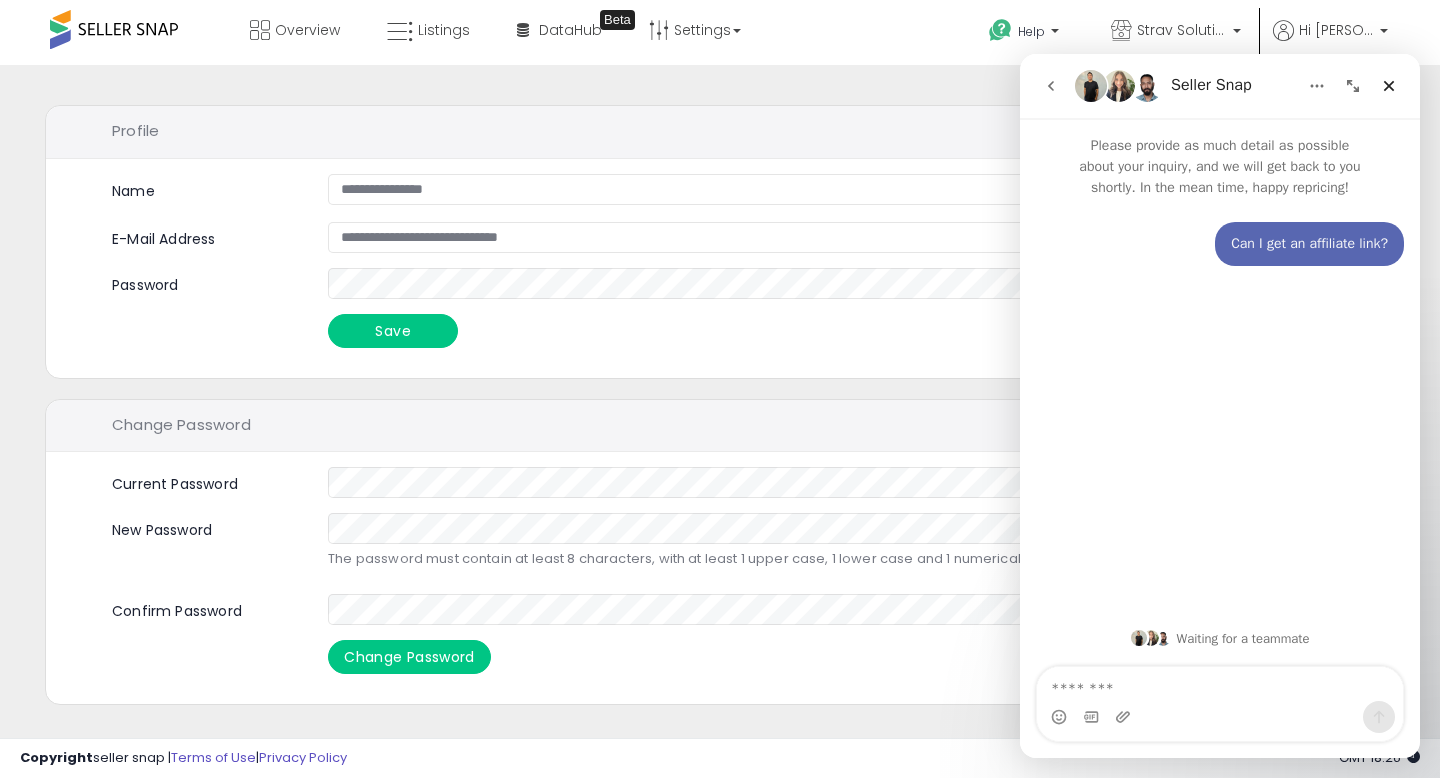 click at bounding box center [114, 29] 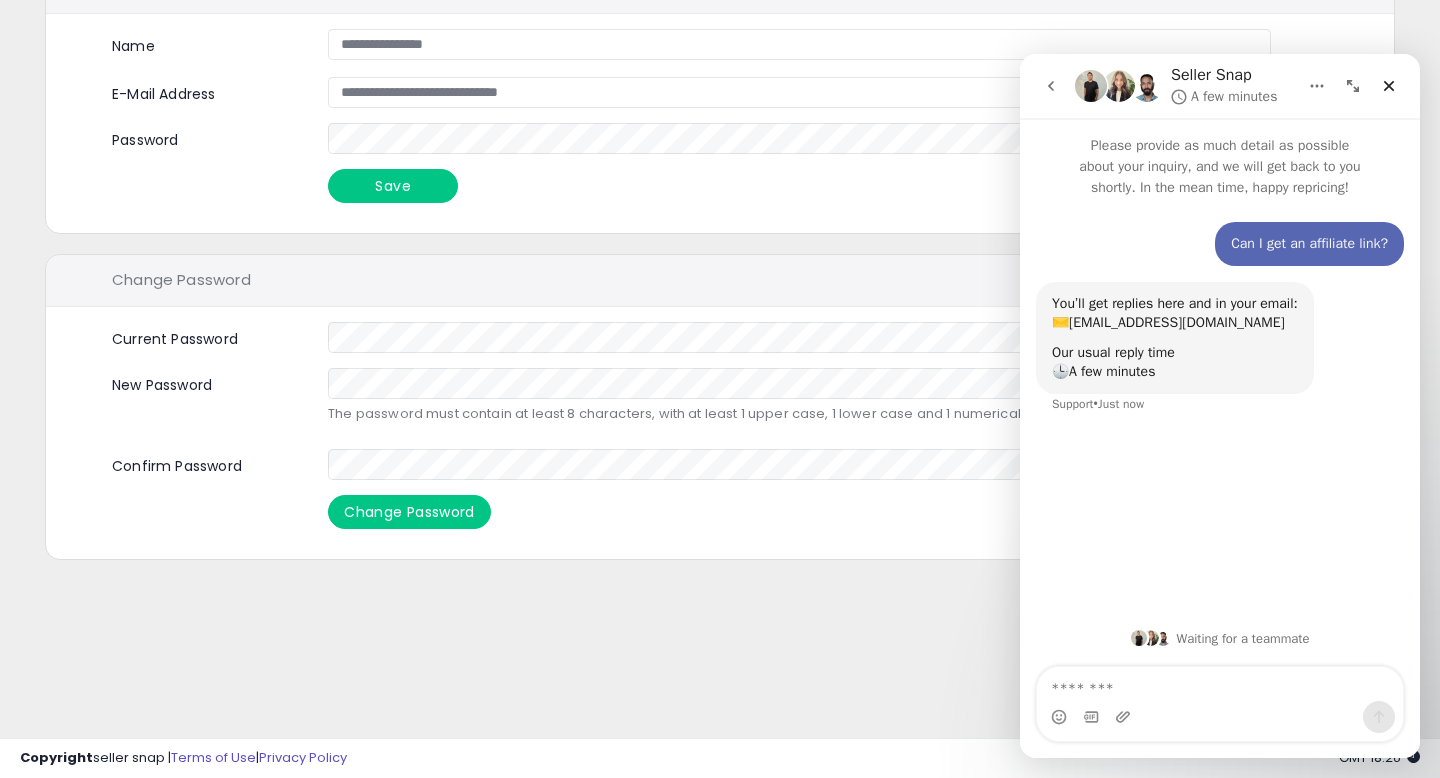 scroll, scrollTop: 0, scrollLeft: 0, axis: both 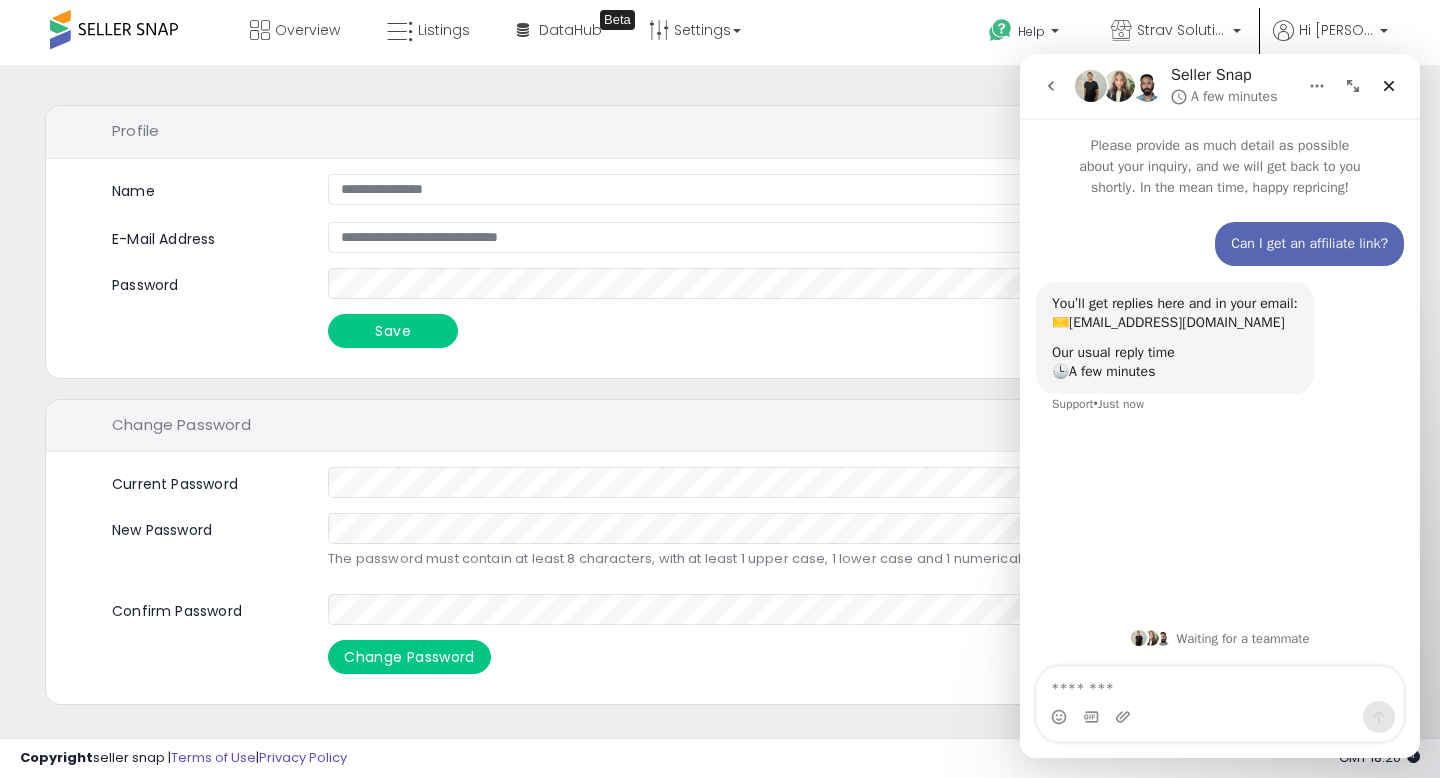 click 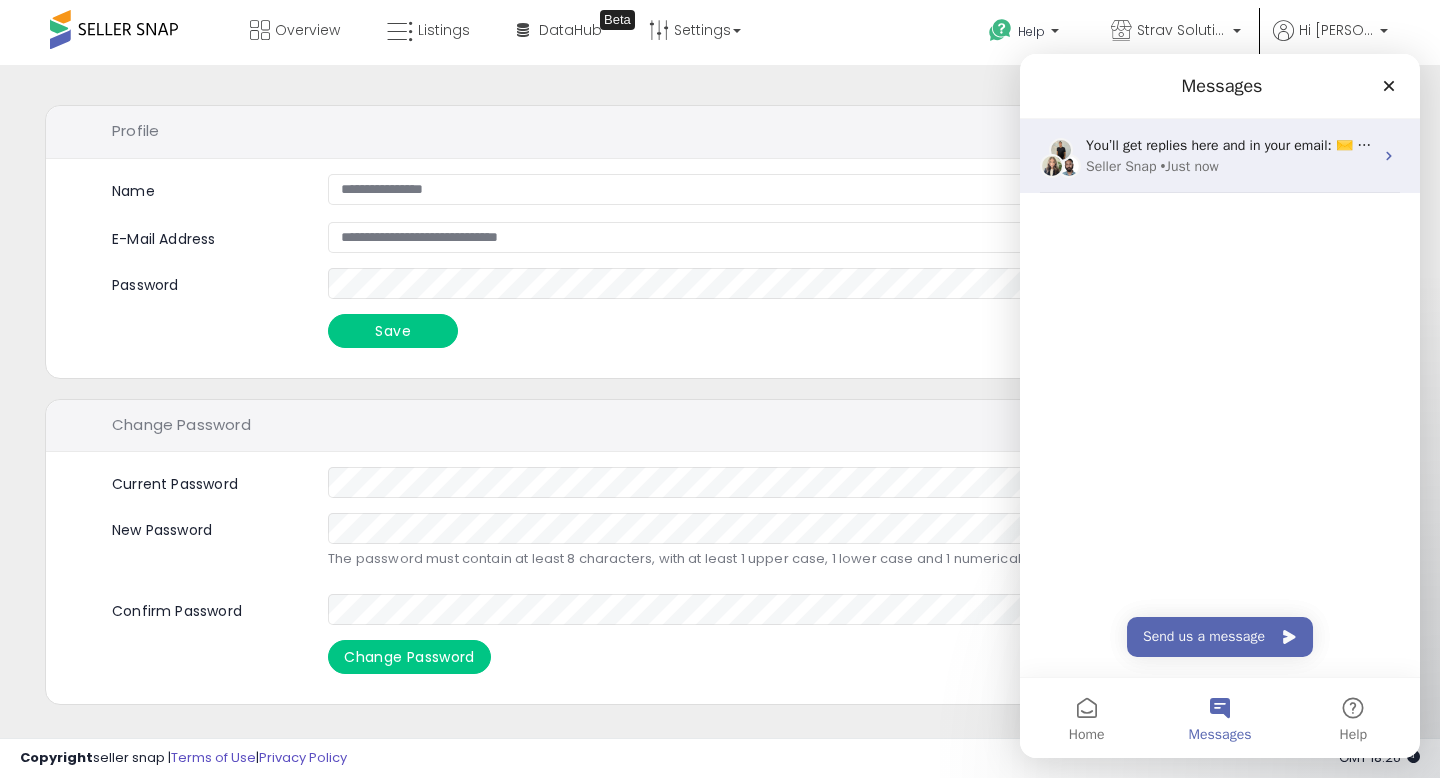 click on "You’ll get replies here and in your email: ✉️ joestolarski@stravsolutions.com Our usual reply time 🕒 A few minutes" at bounding box center [1229, 145] 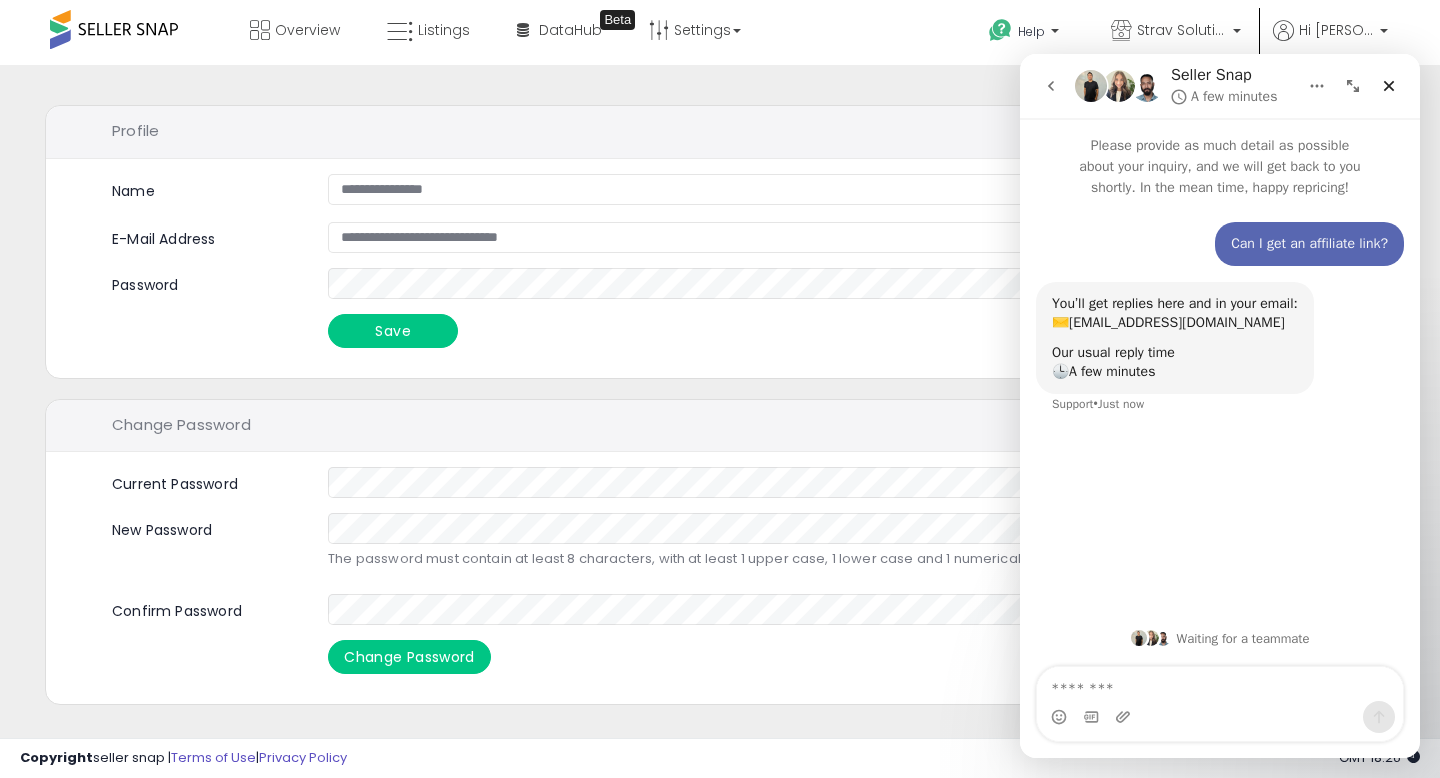 click at bounding box center (114, 29) 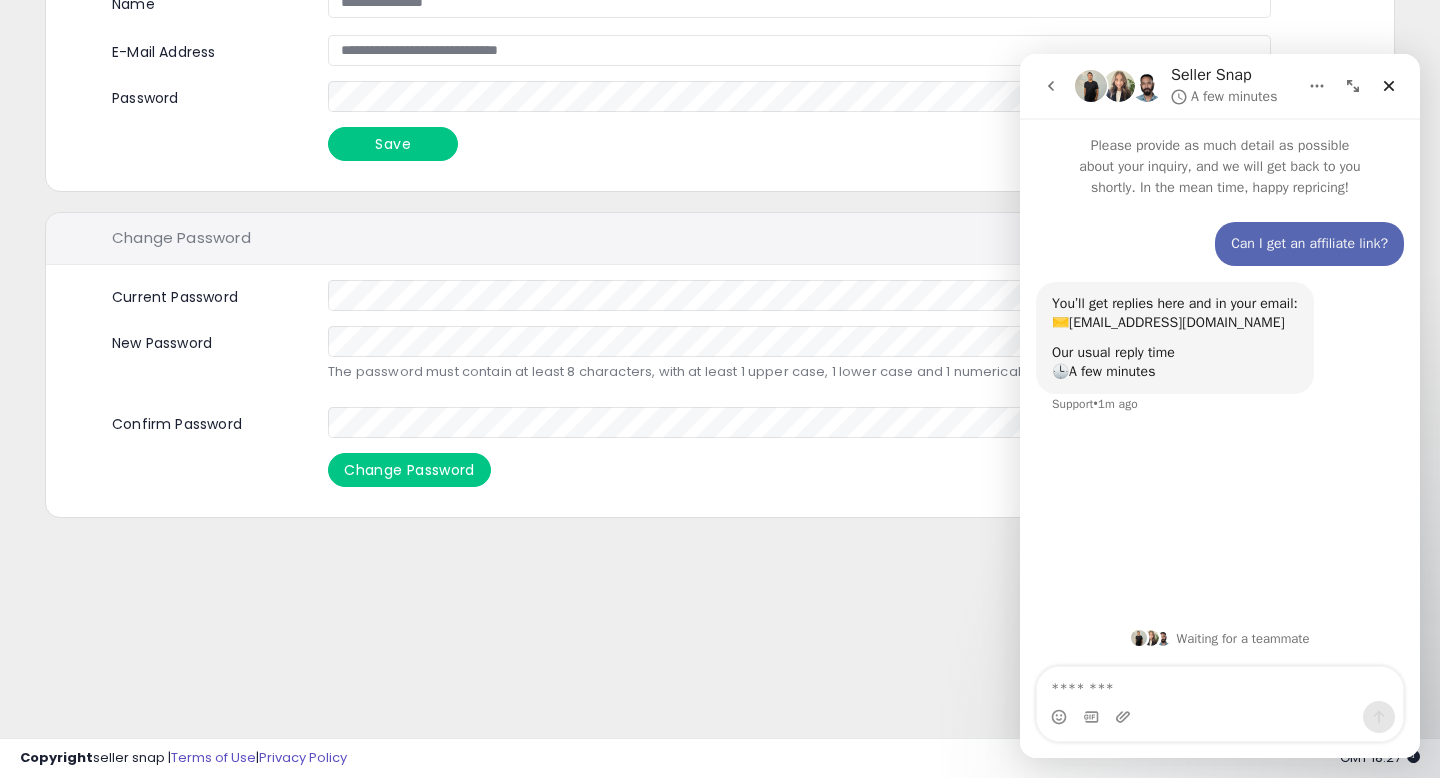 scroll, scrollTop: 0, scrollLeft: 0, axis: both 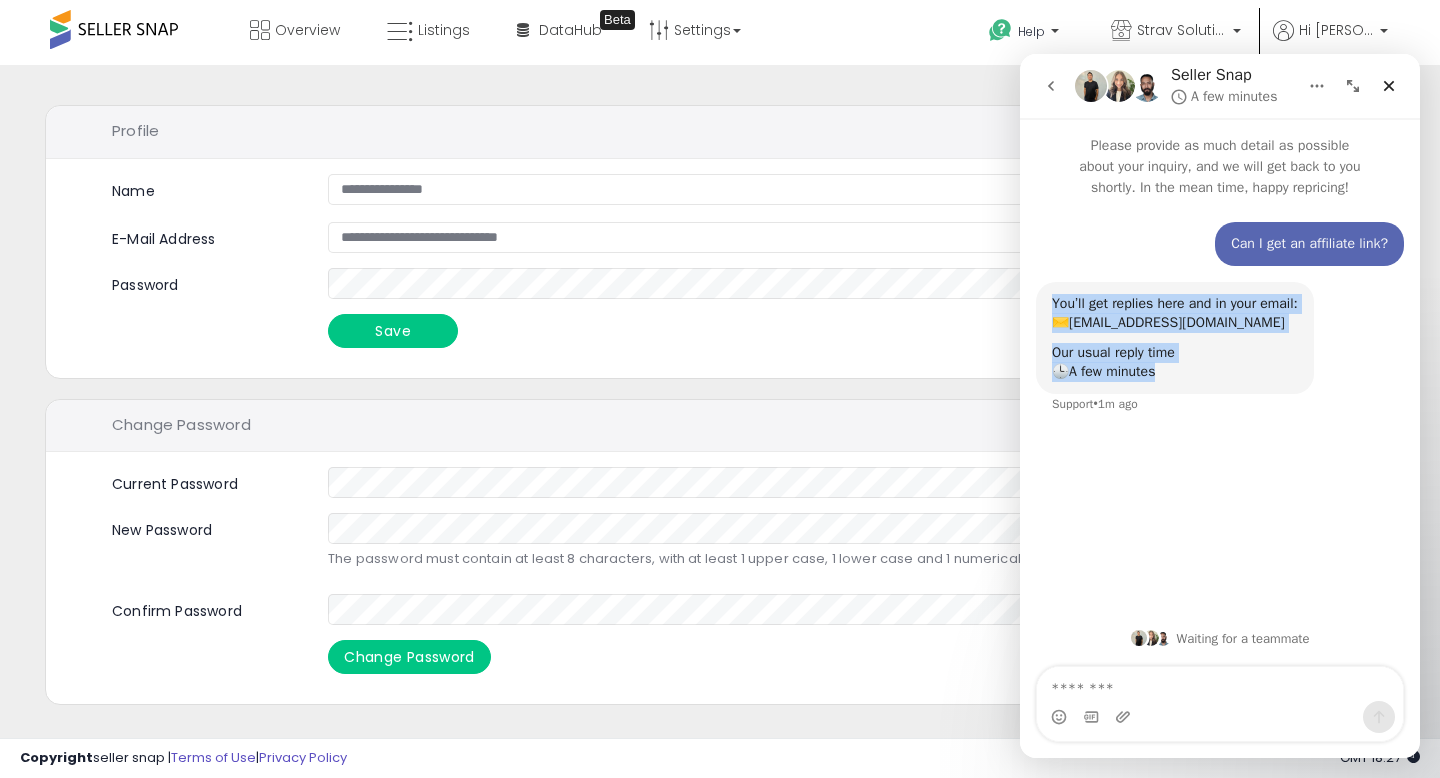 drag, startPoint x: 1209, startPoint y: 375, endPoint x: 1029, endPoint y: 293, distance: 197.79788 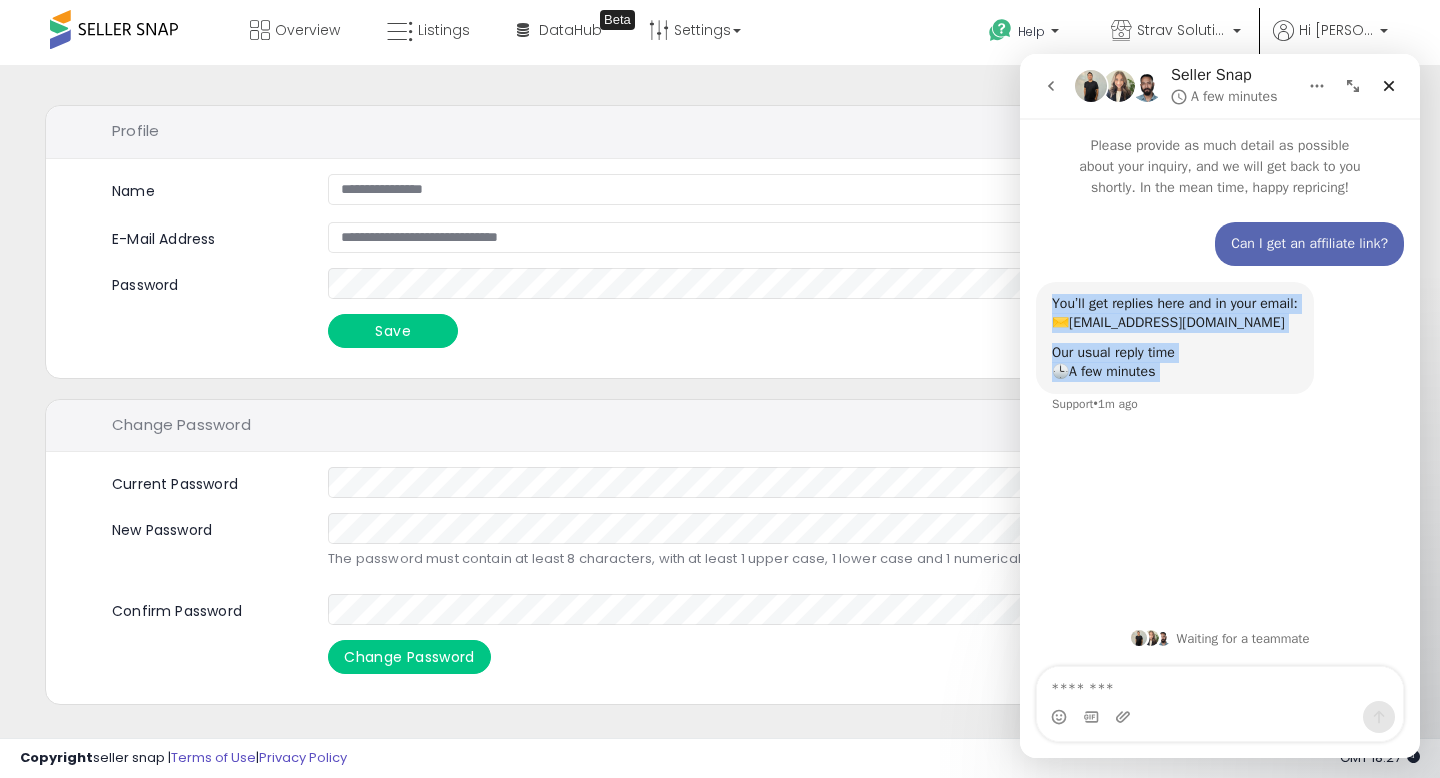 drag, startPoint x: 1054, startPoint y: 297, endPoint x: 1167, endPoint y: 377, distance: 138.45216 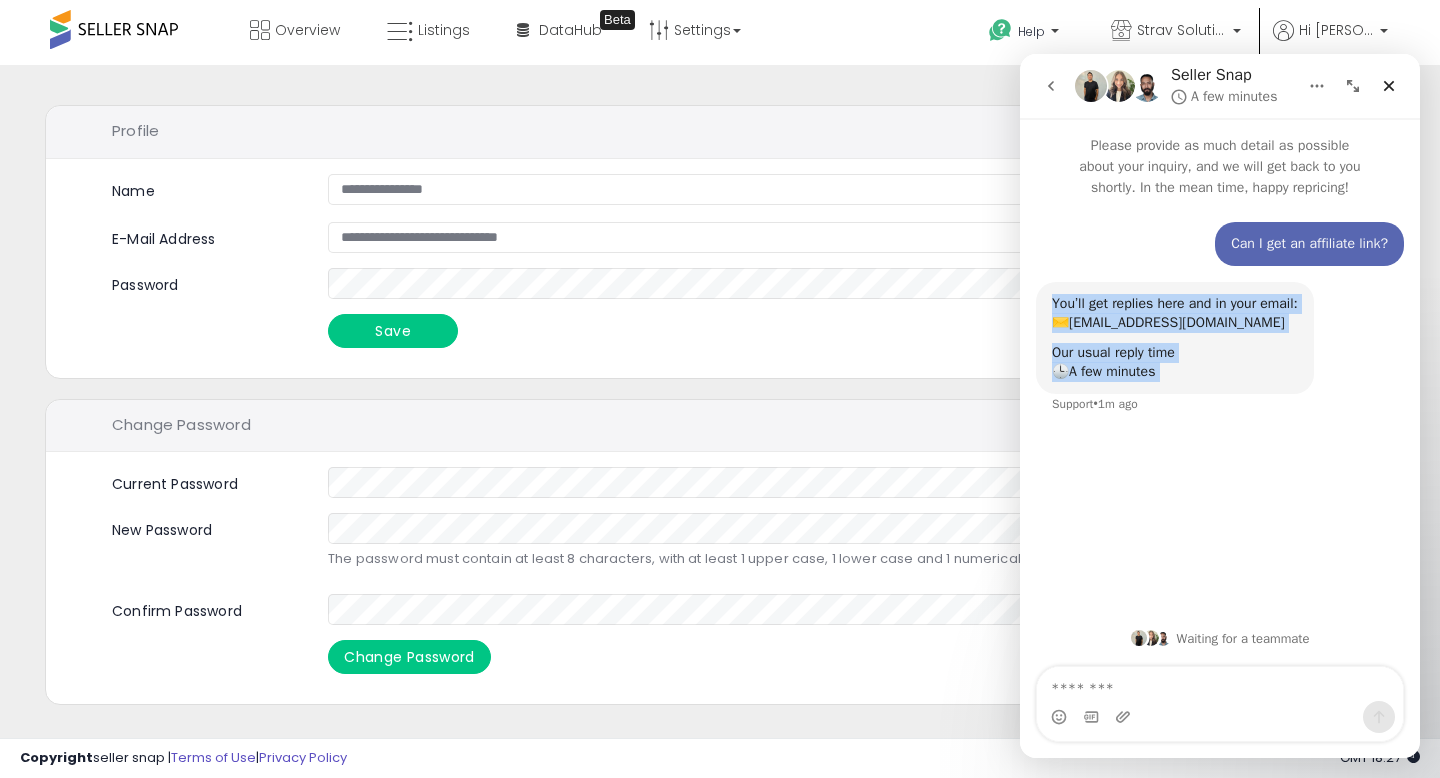 drag, startPoint x: 1038, startPoint y: 303, endPoint x: 1106, endPoint y: 353, distance: 84.40379 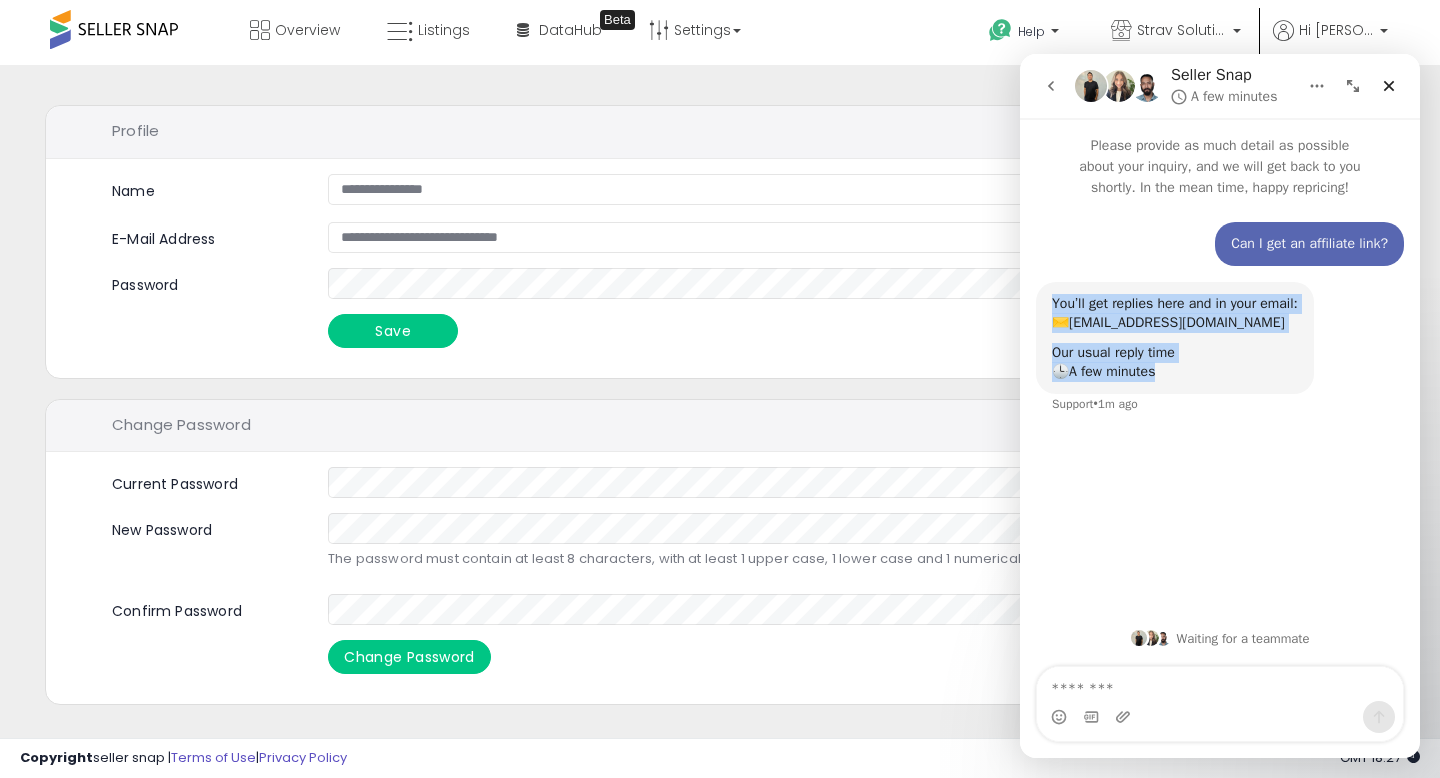click on "Our usual reply time 🕒  A few minutes" at bounding box center [1175, 362] 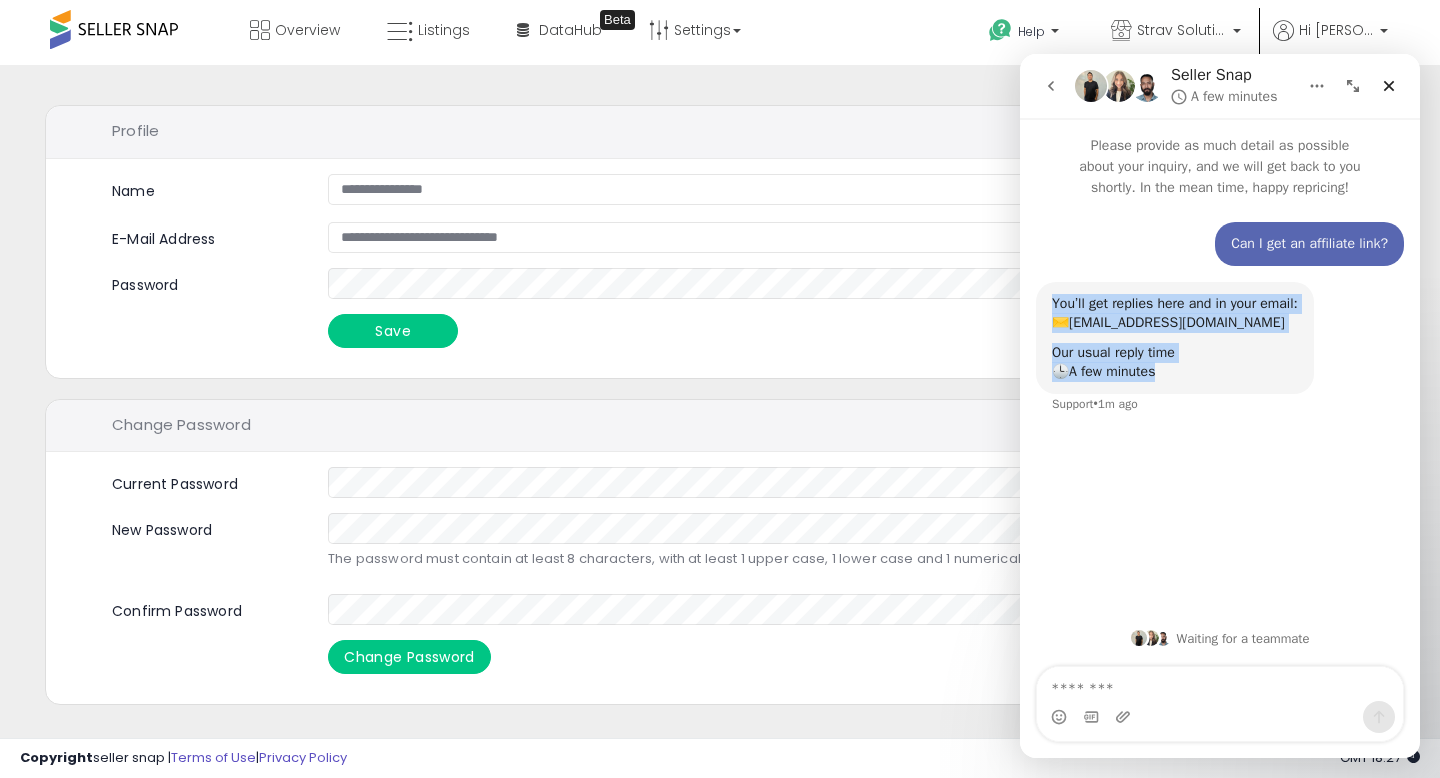 drag, startPoint x: 1219, startPoint y: 411, endPoint x: 1040, endPoint y: 302, distance: 209.57576 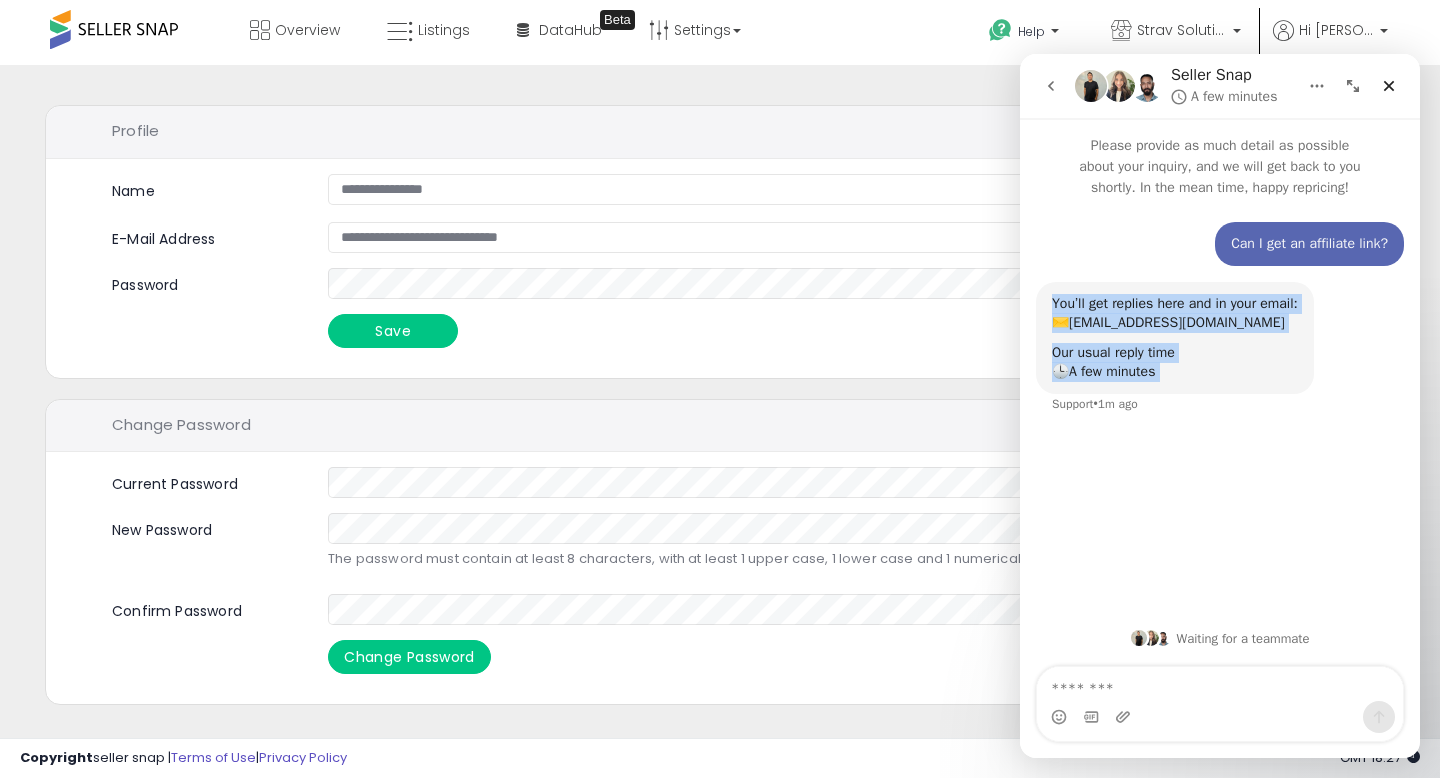 drag, startPoint x: 1040, startPoint y: 302, endPoint x: 1300, endPoint y: 447, distance: 297.69952 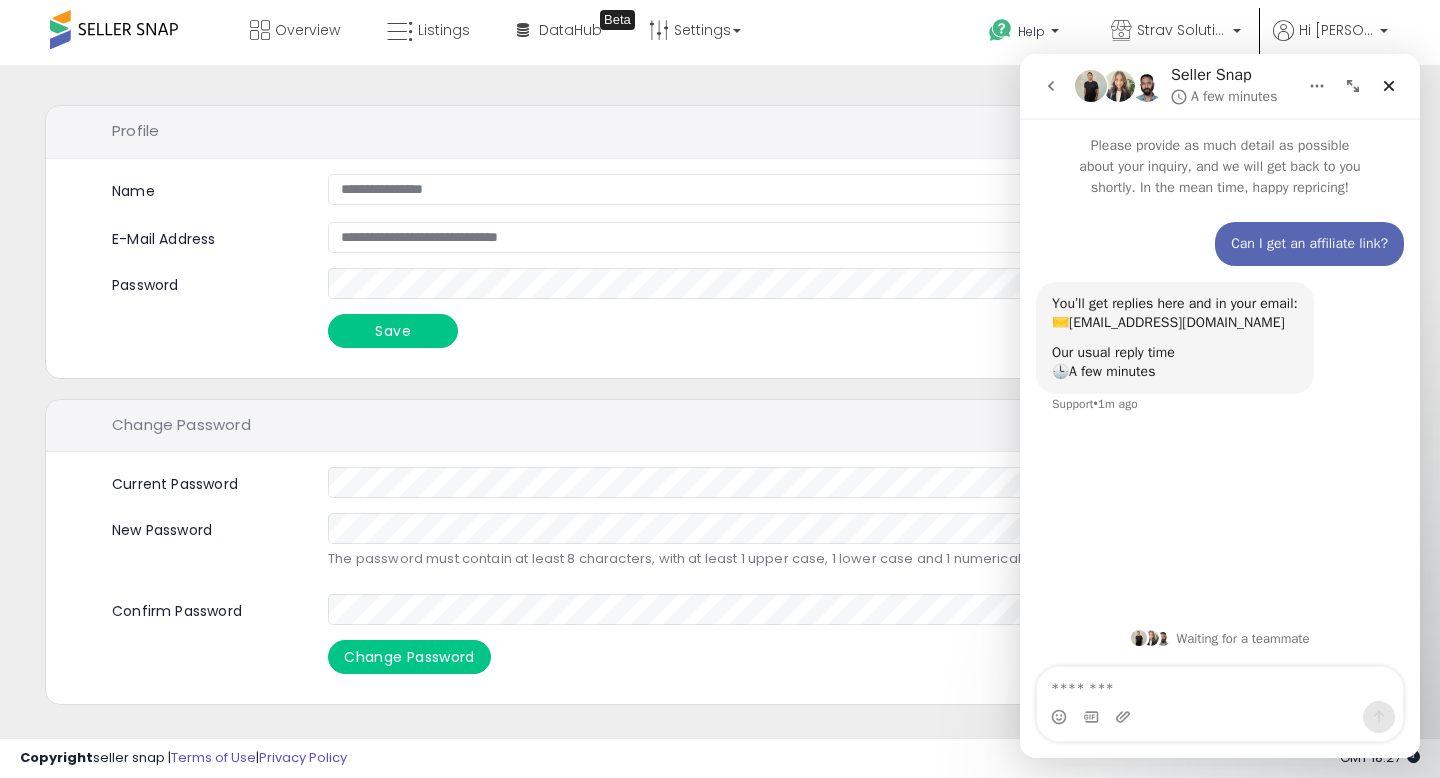 click on "Can I get an affiliate link?  Joseph  •  1m ago You’ll get replies here and in your email: ✉️  joestolarski@stravsolutions.com Our usual reply time 🕒  A few minutes Support  •  1m ago" at bounding box center (1220, 318) 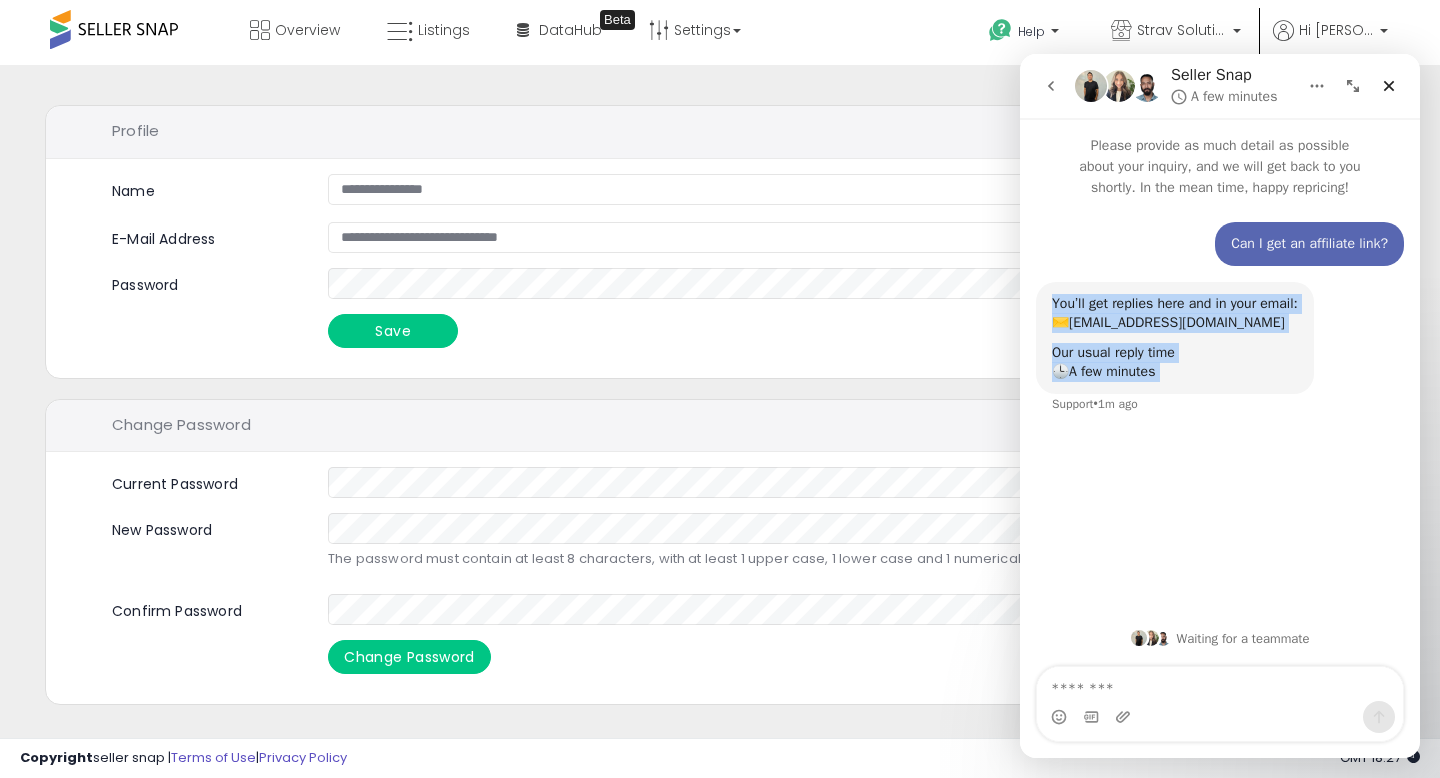 drag, startPoint x: 1032, startPoint y: 277, endPoint x: 1264, endPoint y: 500, distance: 321.7965 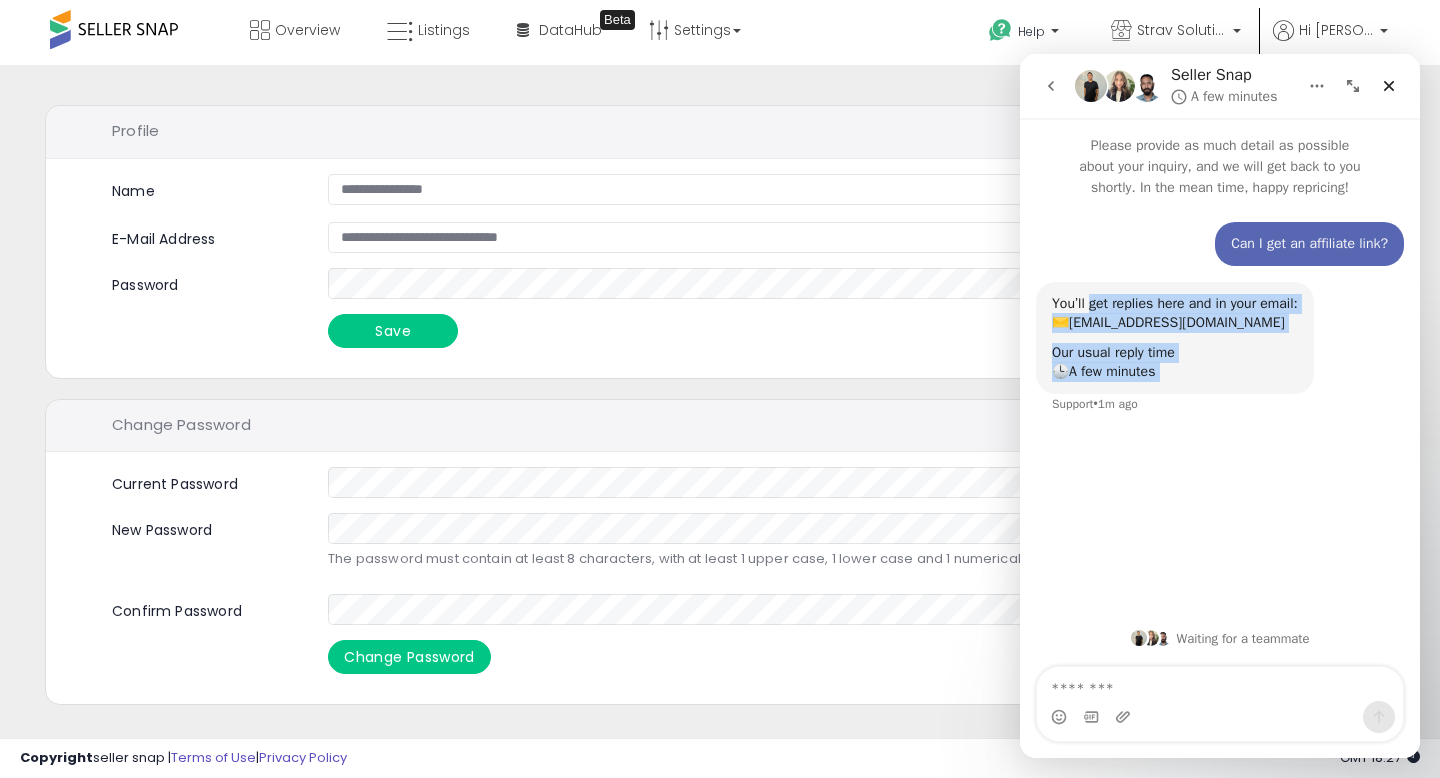 drag, startPoint x: 1264, startPoint y: 500, endPoint x: 1089, endPoint y: 293, distance: 271.06088 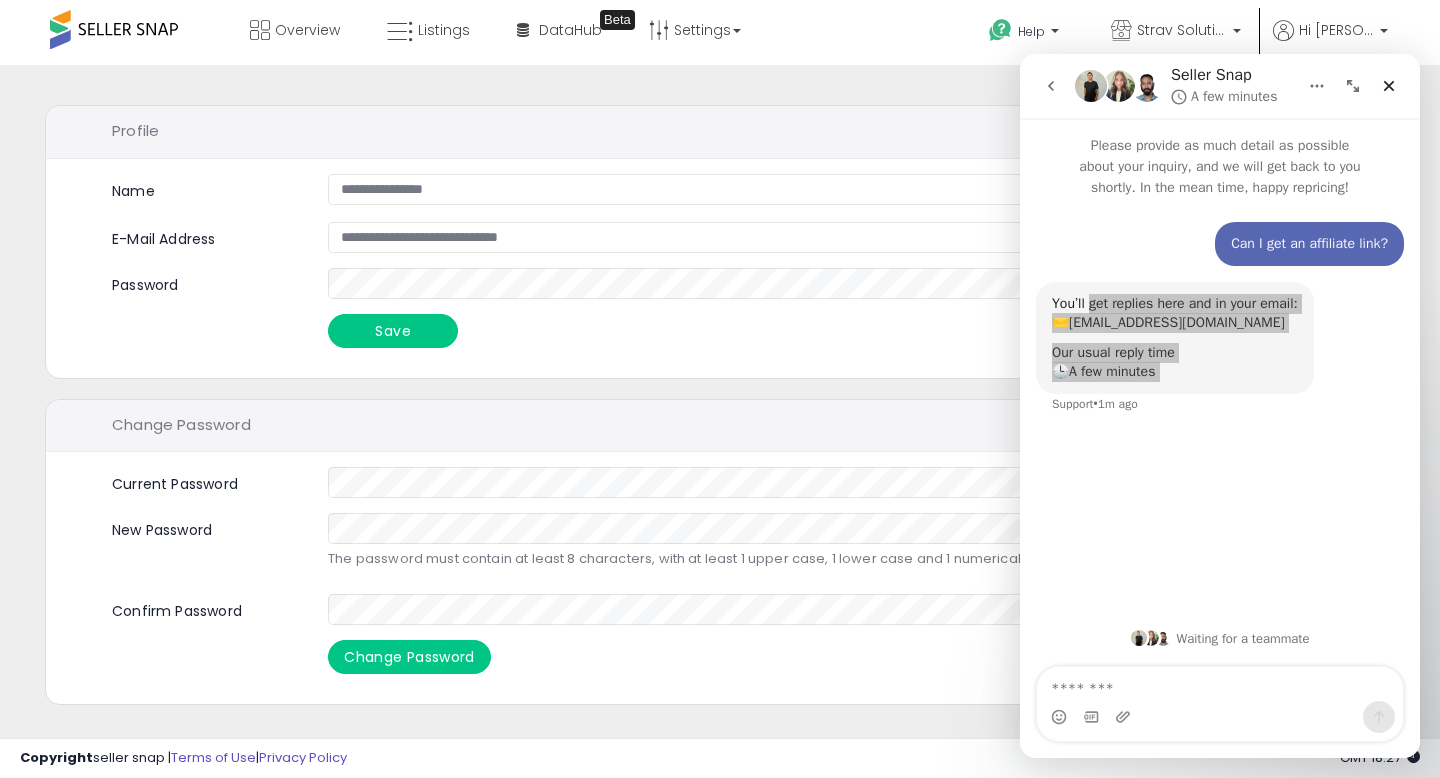 click on "**********" at bounding box center [745, 261] 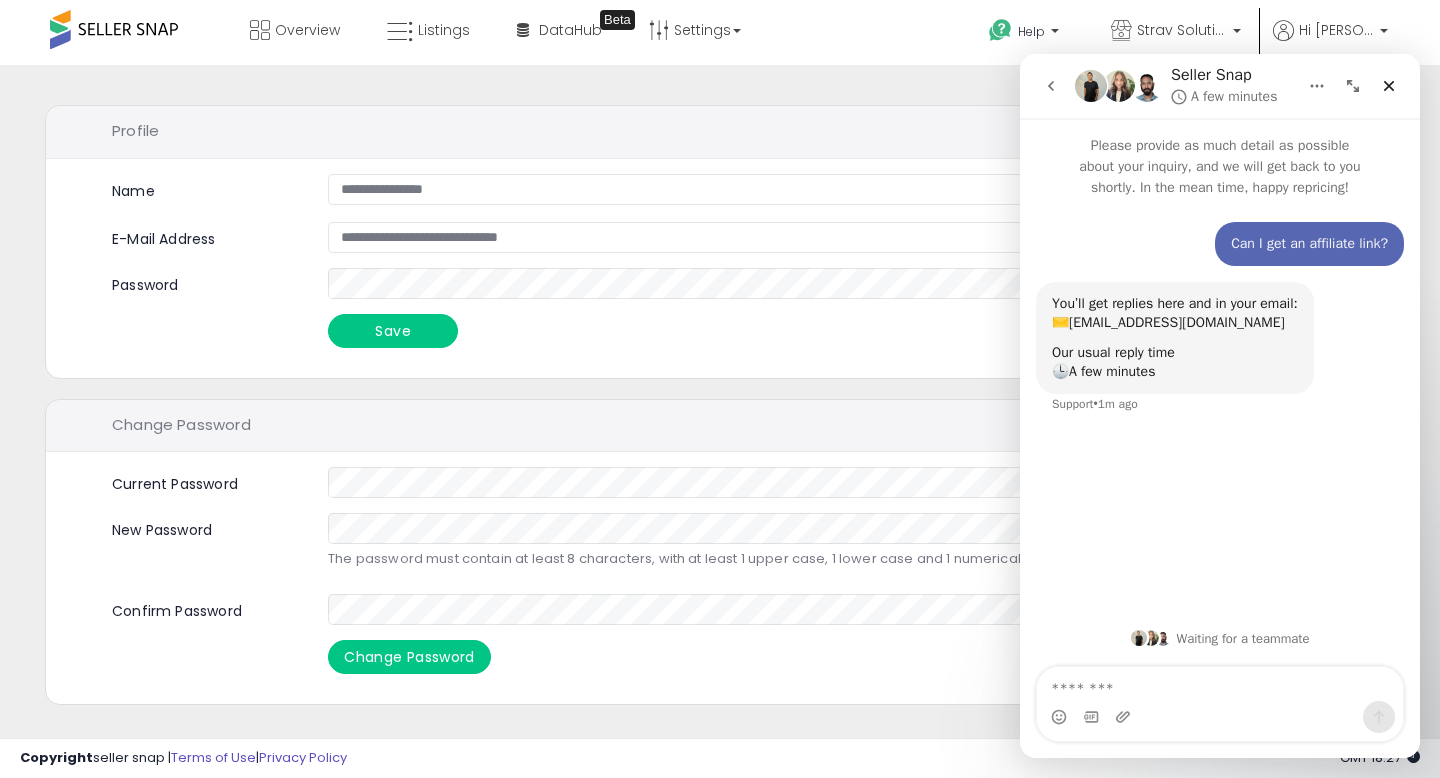 drag, startPoint x: 1039, startPoint y: 259, endPoint x: 1199, endPoint y: 545, distance: 327.7133 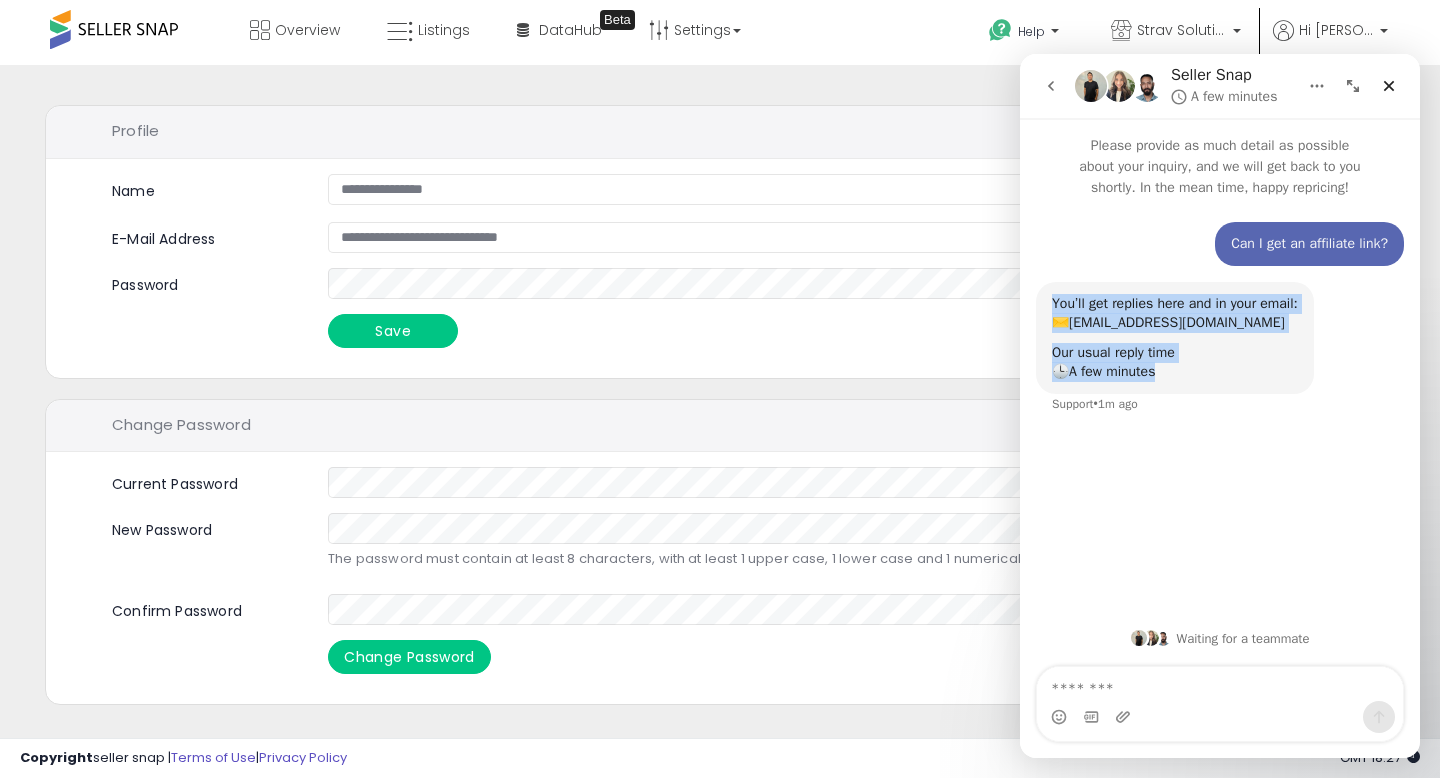 drag, startPoint x: 1199, startPoint y: 470, endPoint x: 1071, endPoint y: 288, distance: 222.50394 